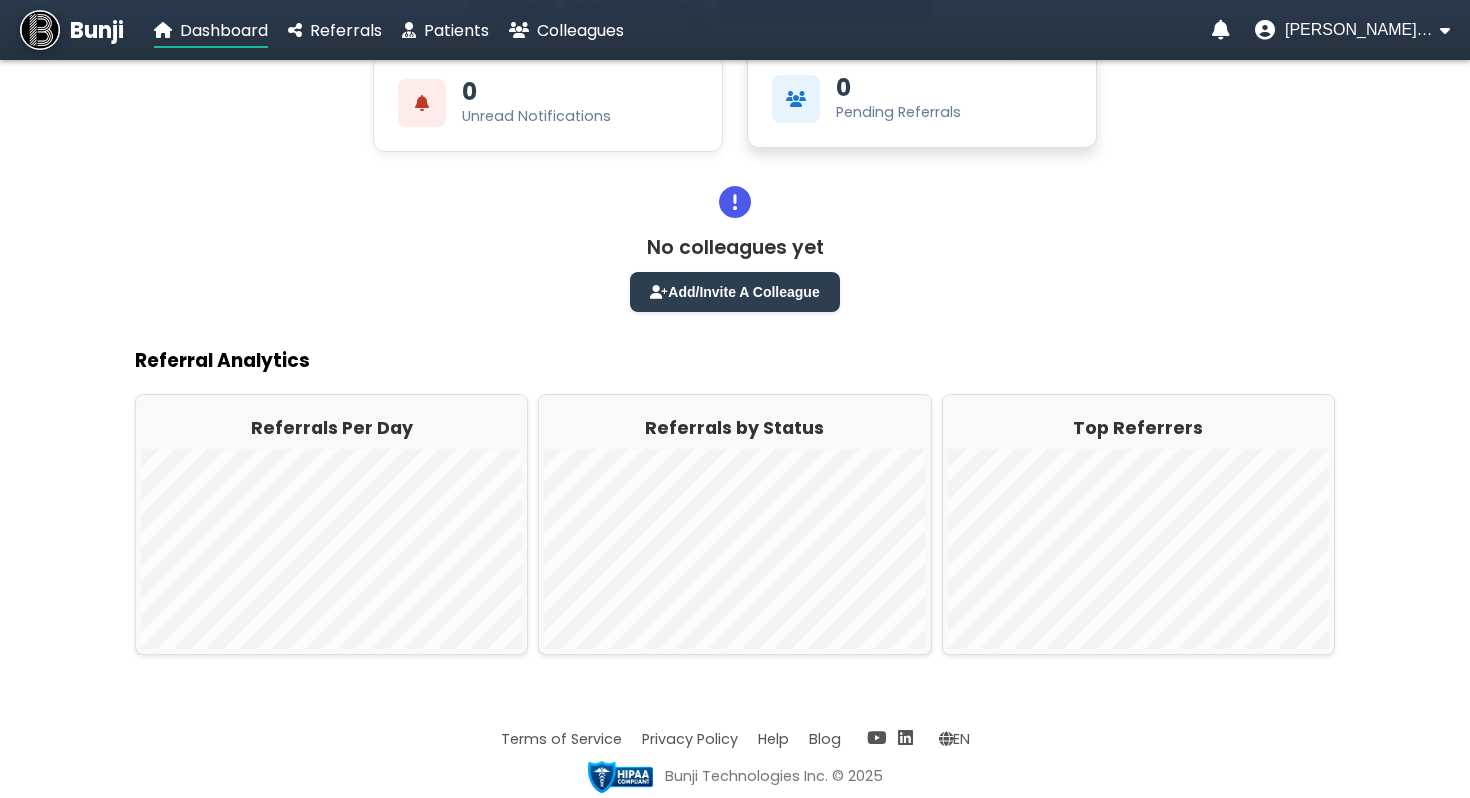 scroll, scrollTop: 0, scrollLeft: 0, axis: both 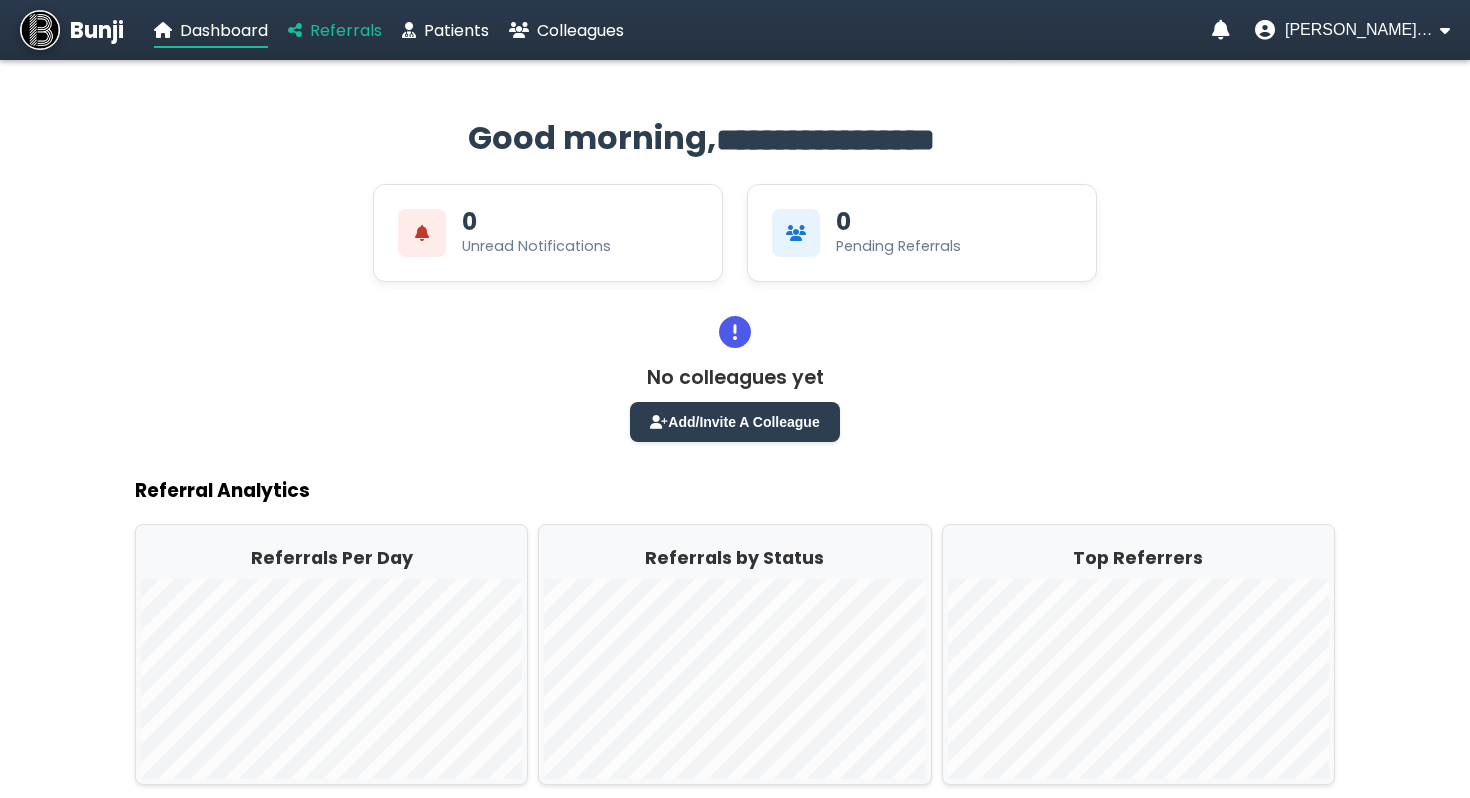 click on "Referrals" at bounding box center (335, 30) 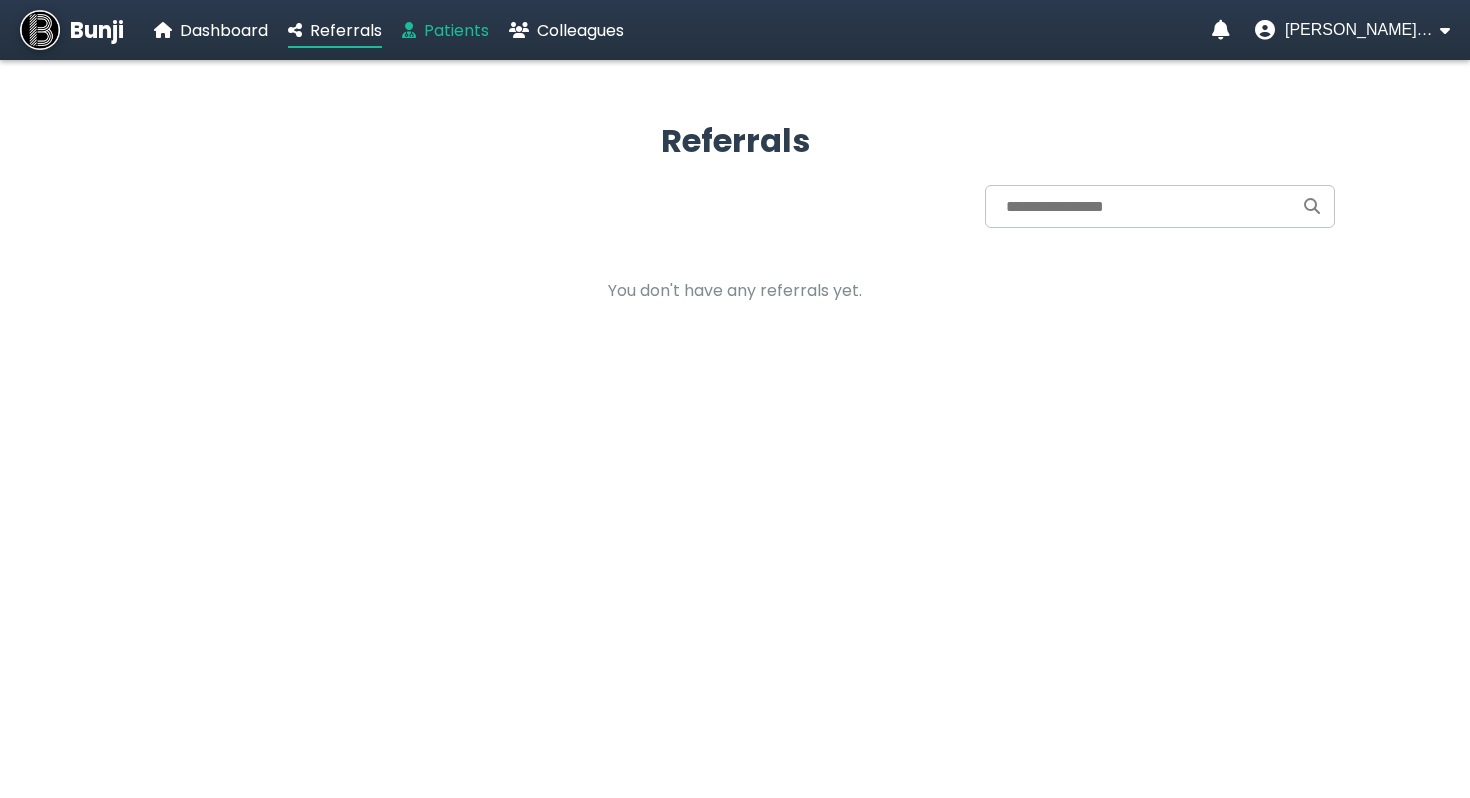 click on "Patients" at bounding box center [445, 30] 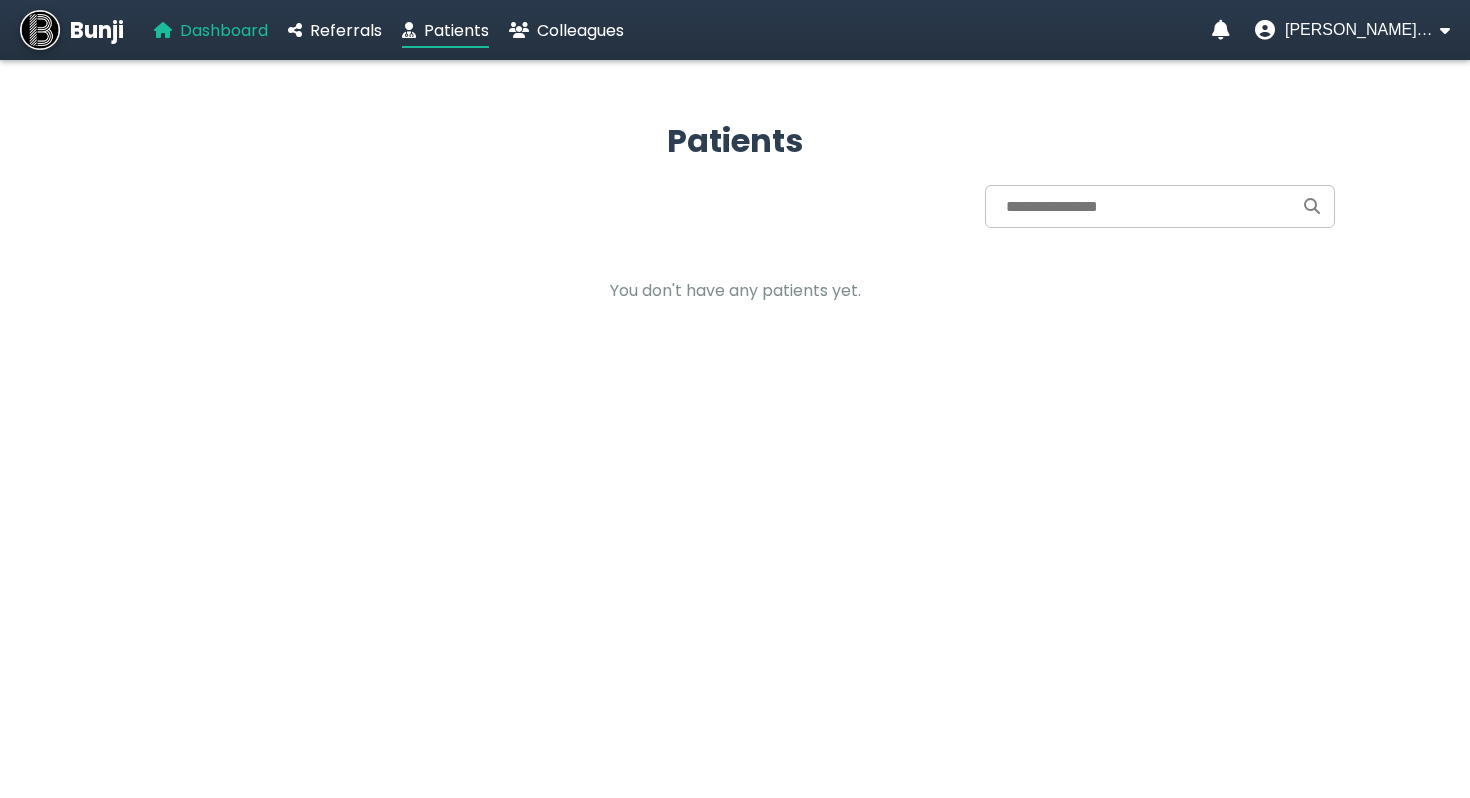 click on "Dashboard" at bounding box center (224, 30) 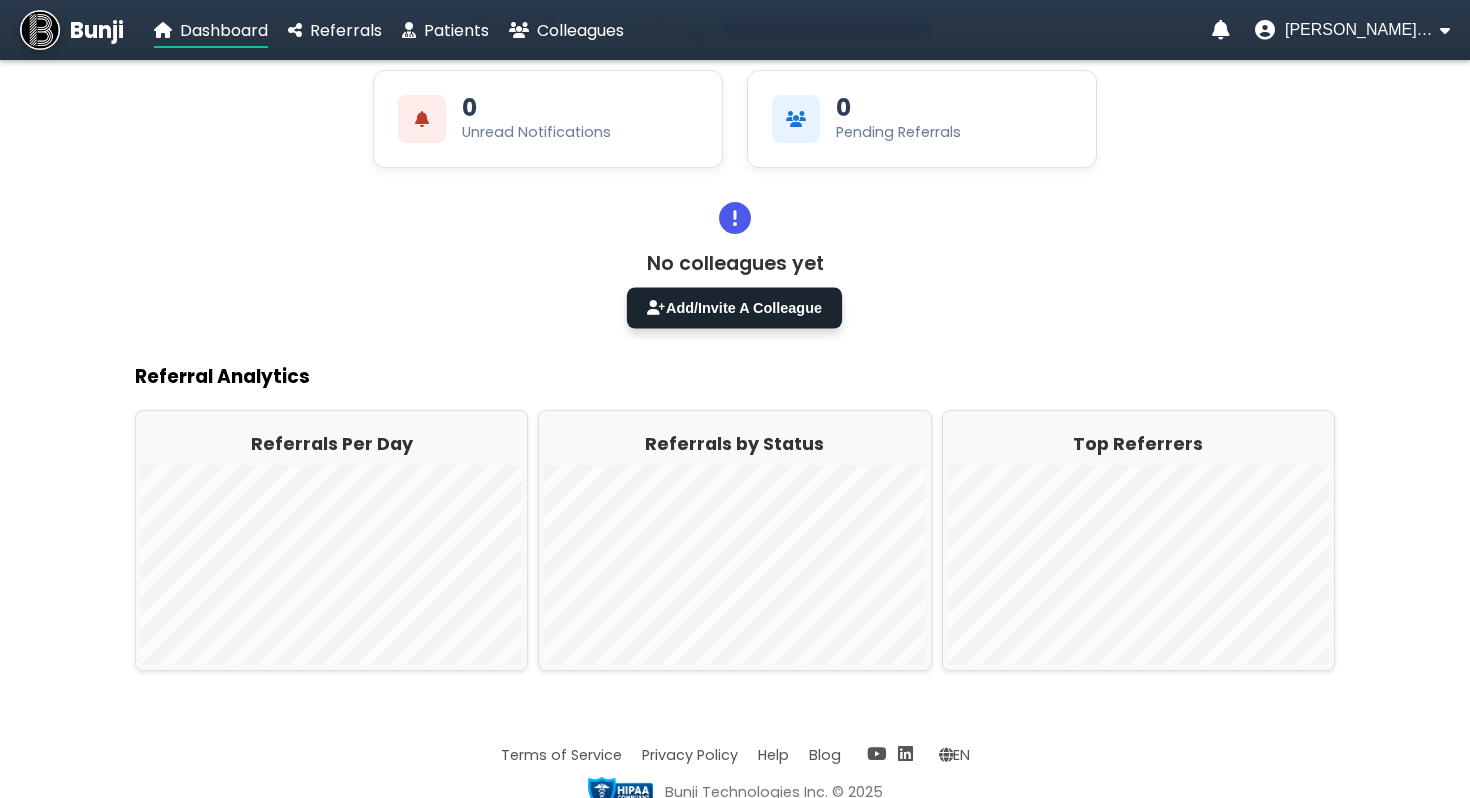 scroll, scrollTop: 130, scrollLeft: 0, axis: vertical 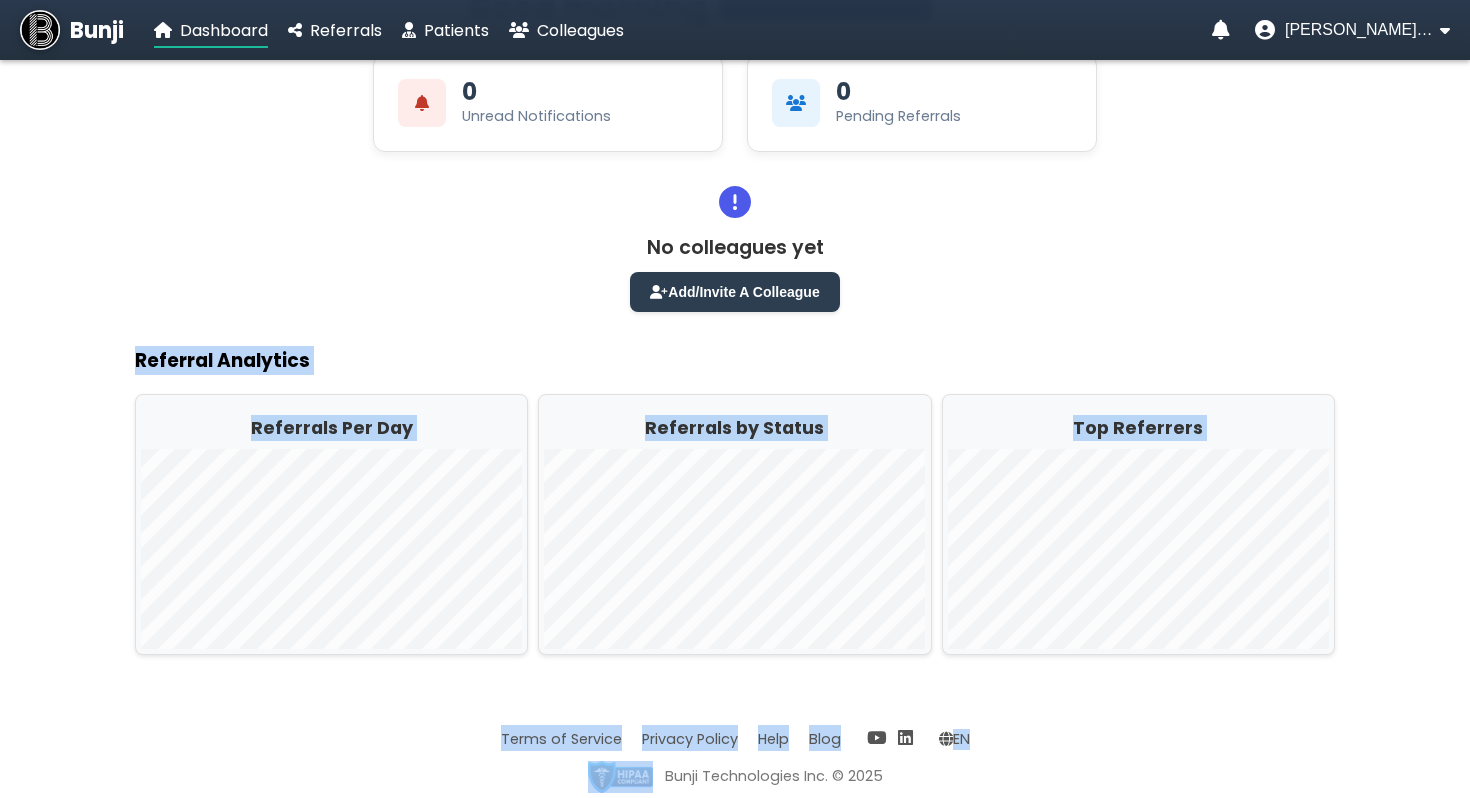 drag, startPoint x: 980, startPoint y: 761, endPoint x: 525, endPoint y: 327, distance: 628.7933 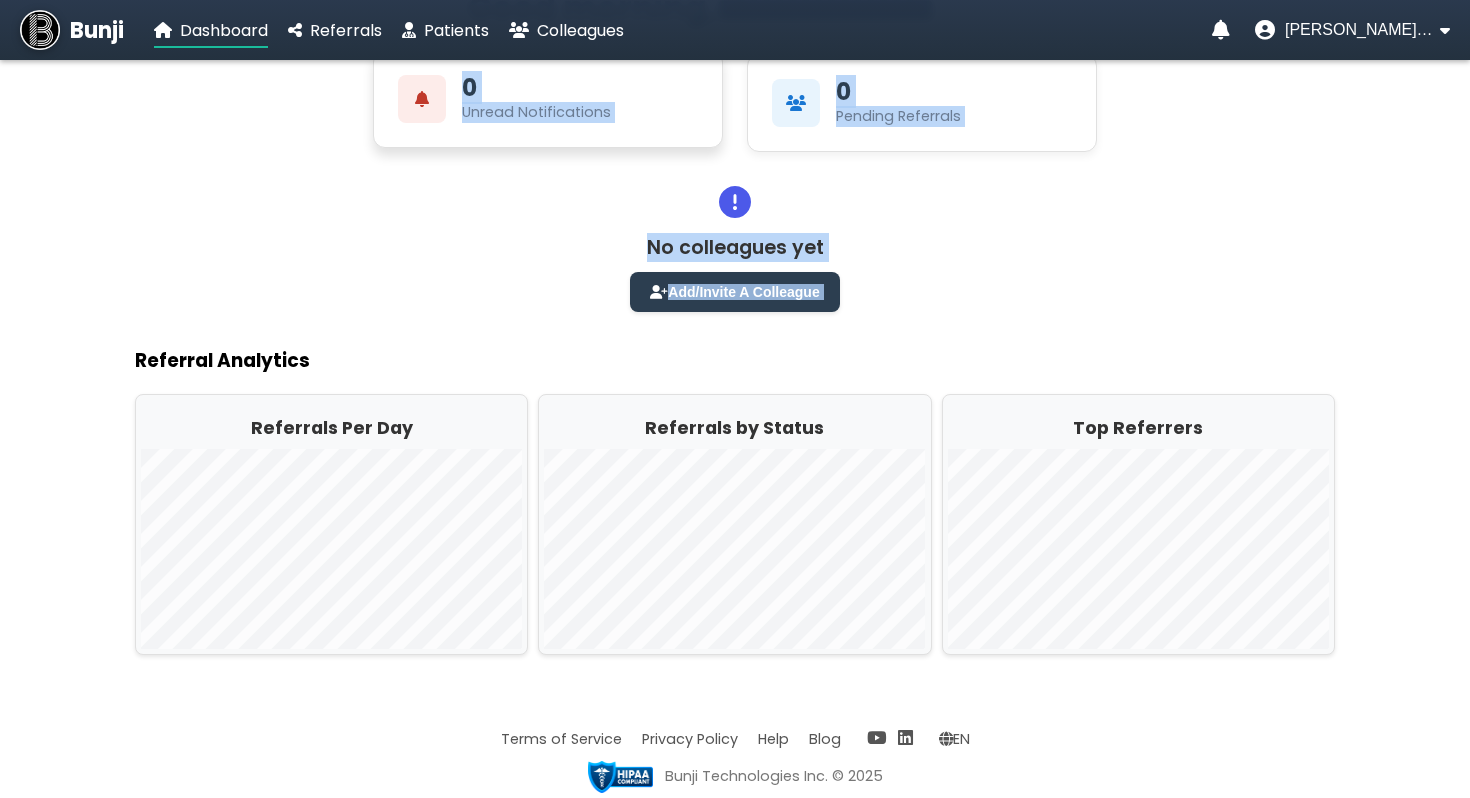 drag, startPoint x: 525, startPoint y: 327, endPoint x: 412, endPoint y: 137, distance: 221.06334 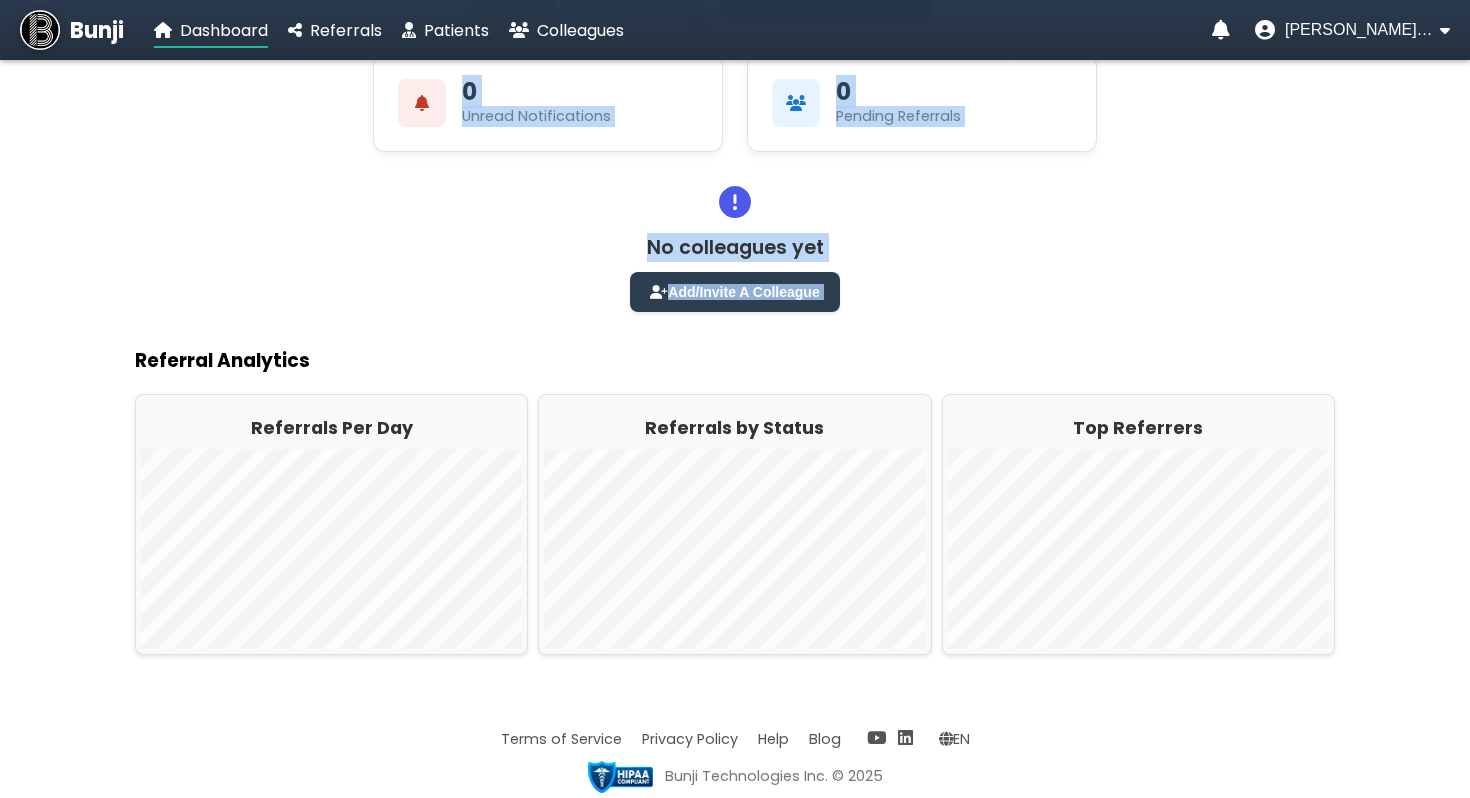 click on "No colleagues yet   Add/Invite A Colleague" 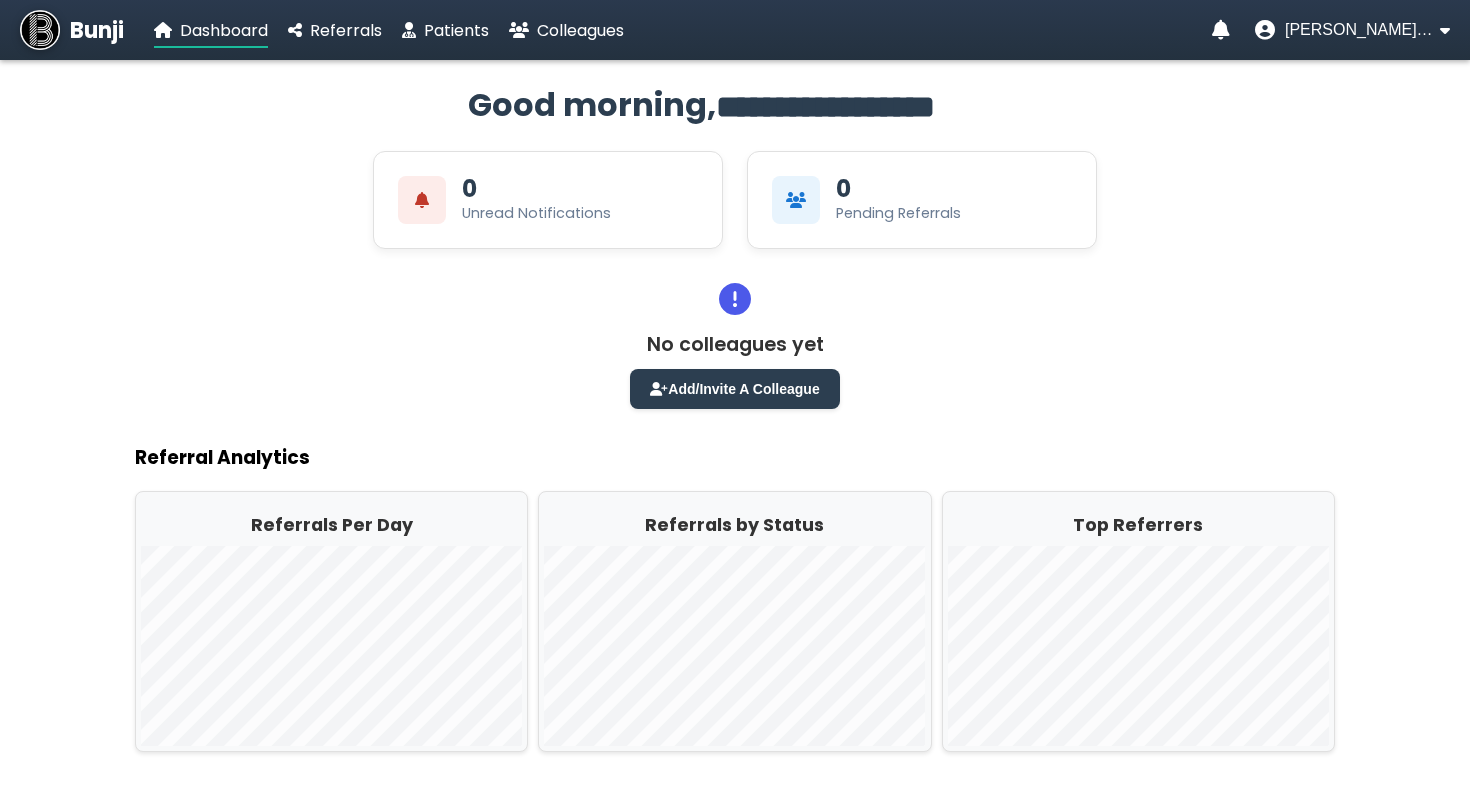 scroll, scrollTop: 0, scrollLeft: 0, axis: both 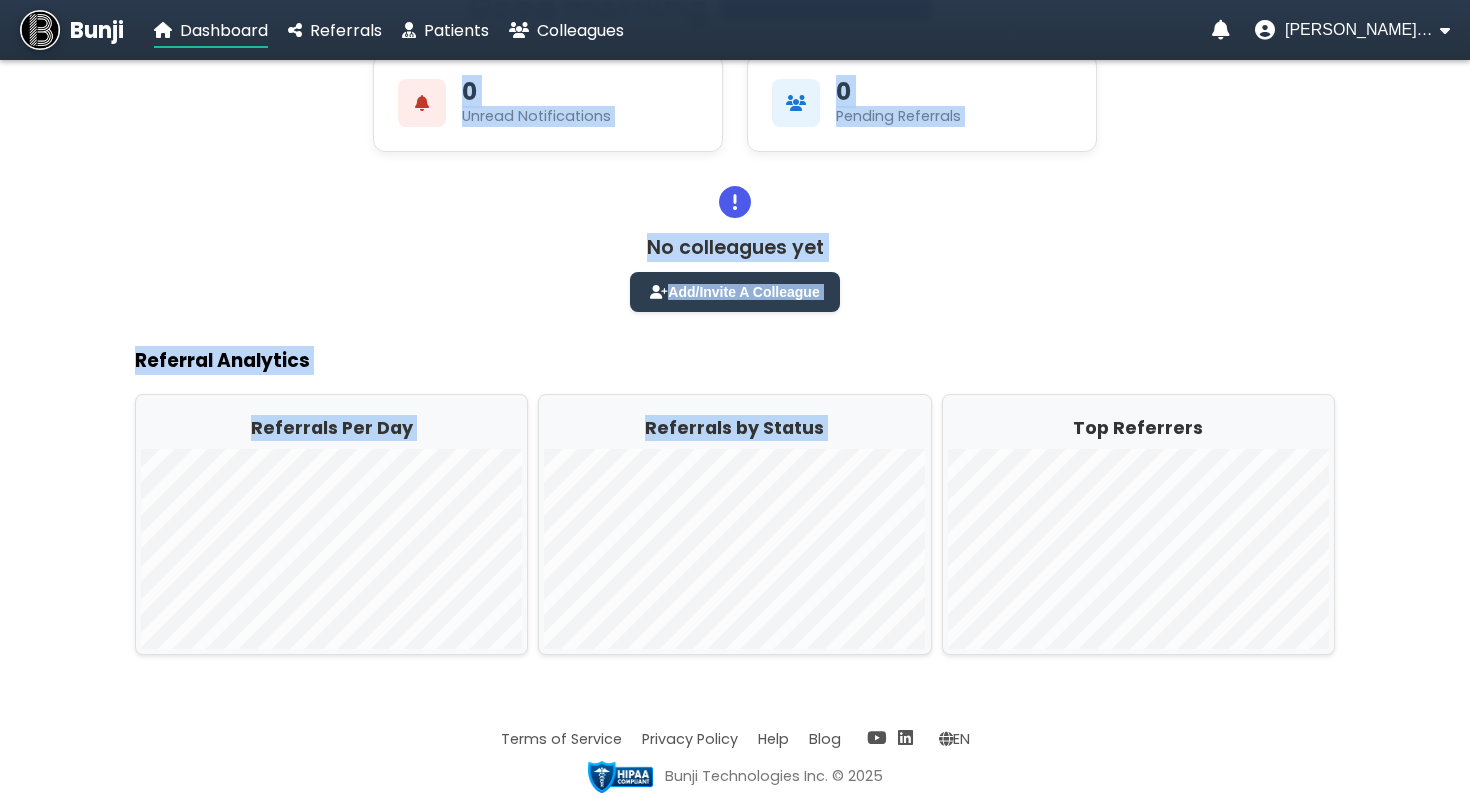 drag, startPoint x: 250, startPoint y: 195, endPoint x: 1034, endPoint y: 792, distance: 985.42633 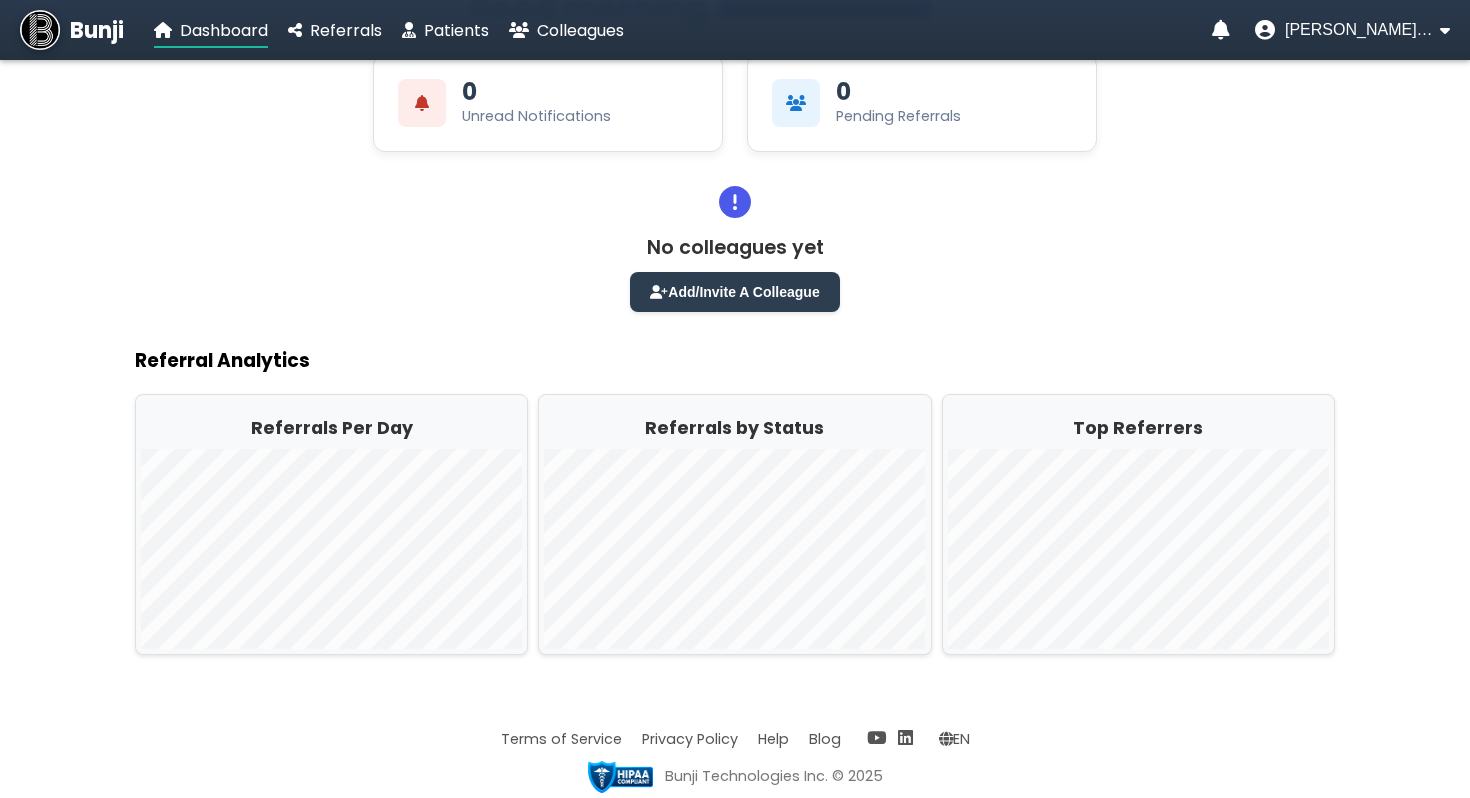 scroll, scrollTop: 16, scrollLeft: 0, axis: vertical 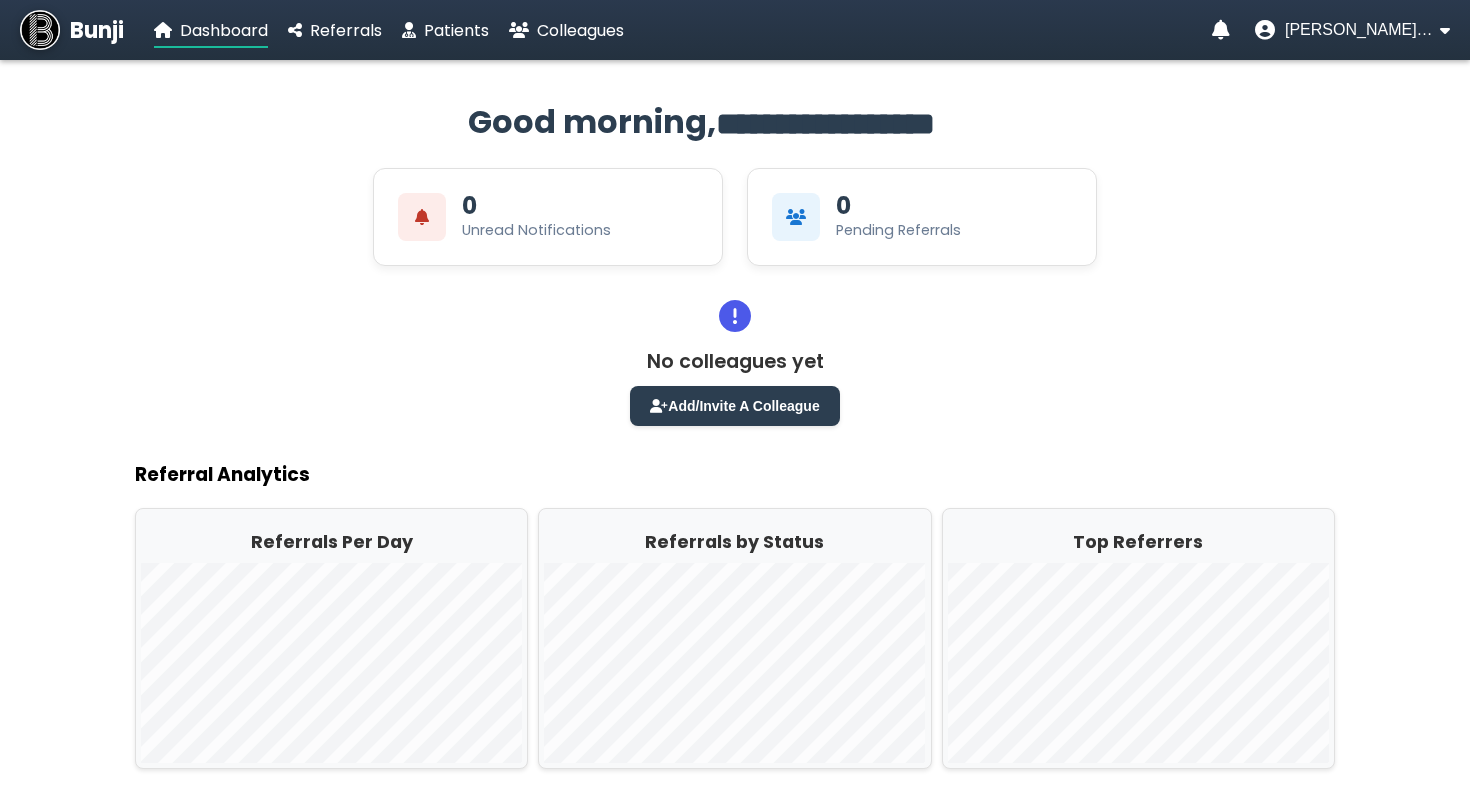 drag, startPoint x: 1016, startPoint y: 731, endPoint x: 335, endPoint y: -11, distance: 1007.137 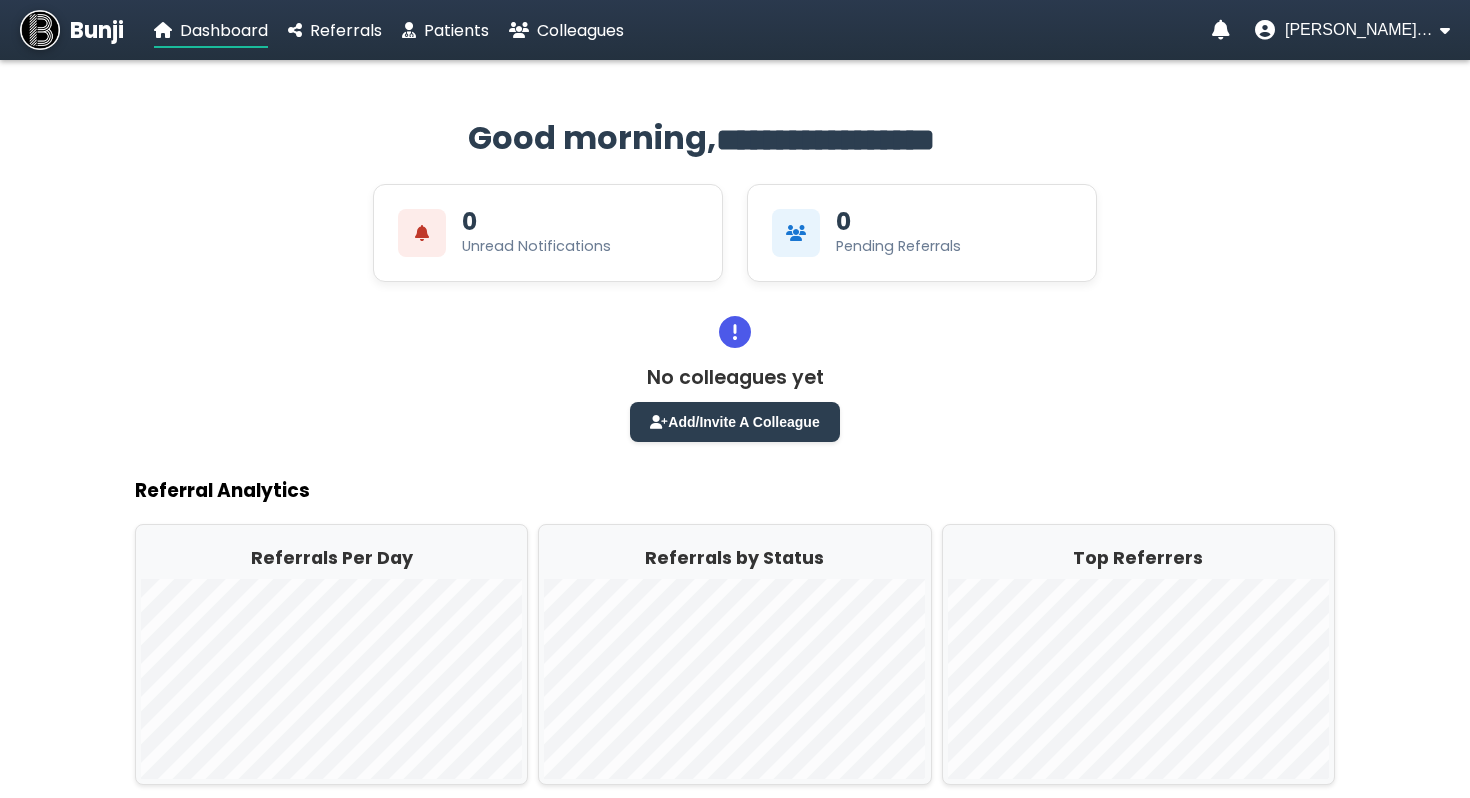 click on "0  Unread Notifications  0  Pending Referrals" 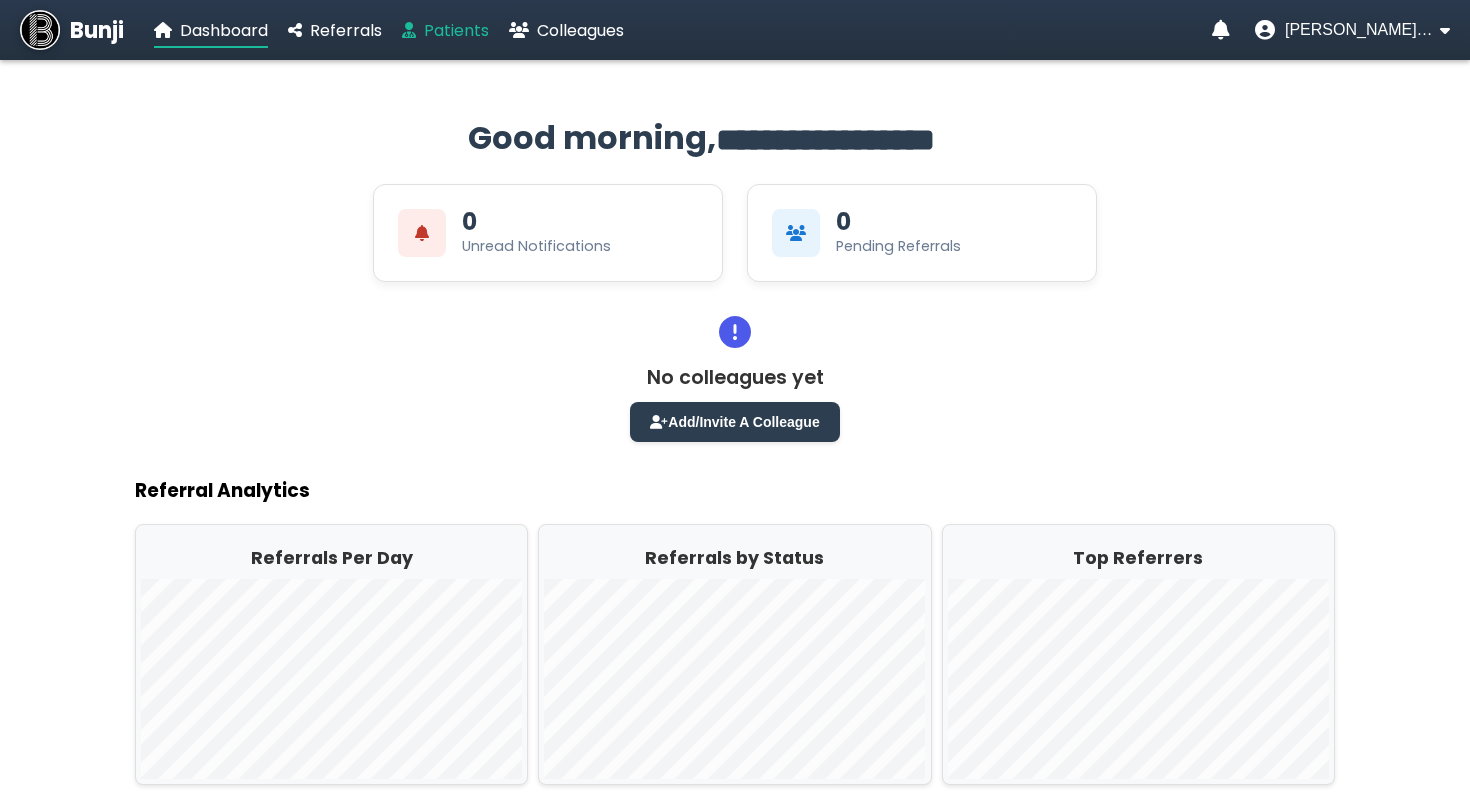 click on "Patients" at bounding box center (456, 30) 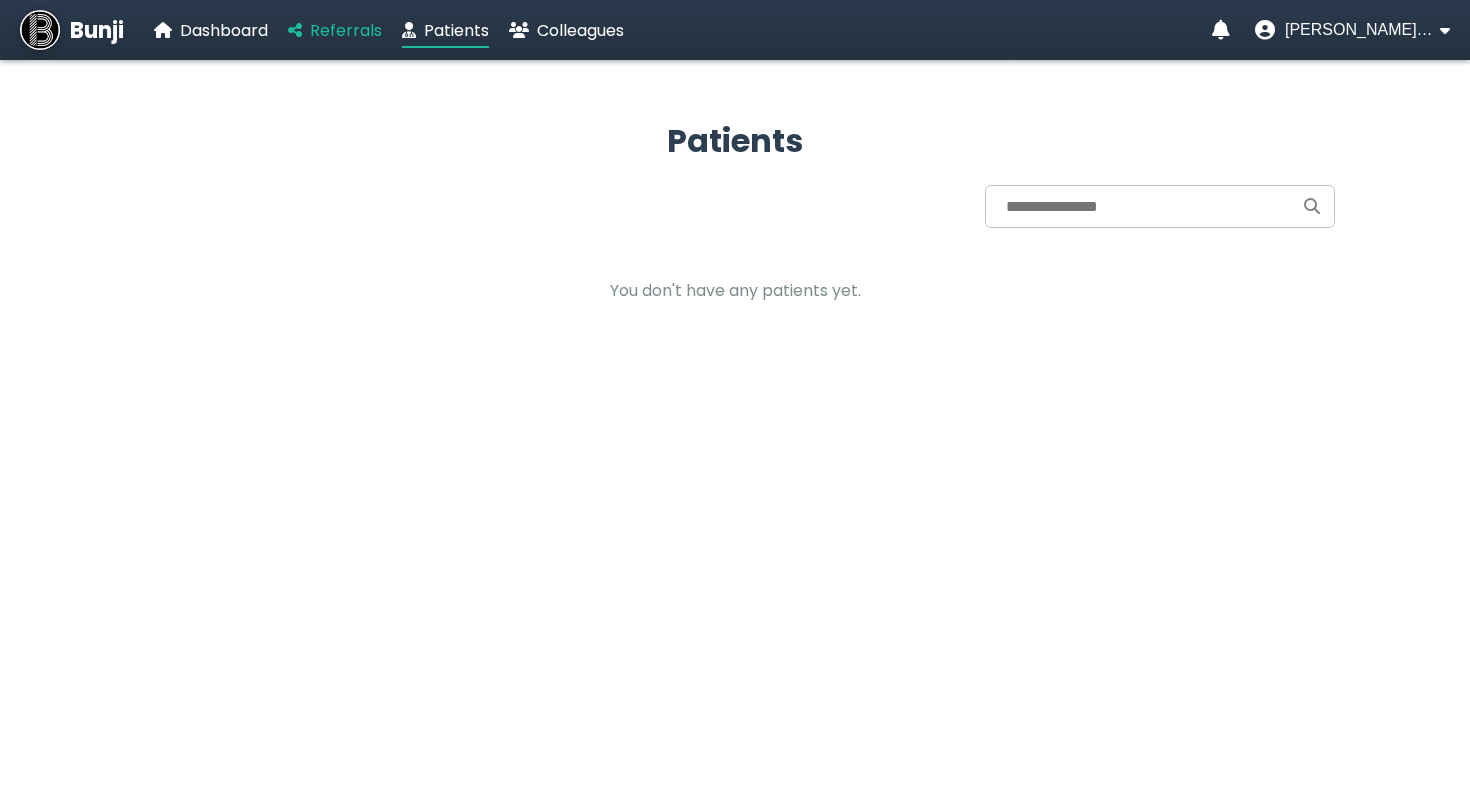 click on "Referrals" at bounding box center [346, 30] 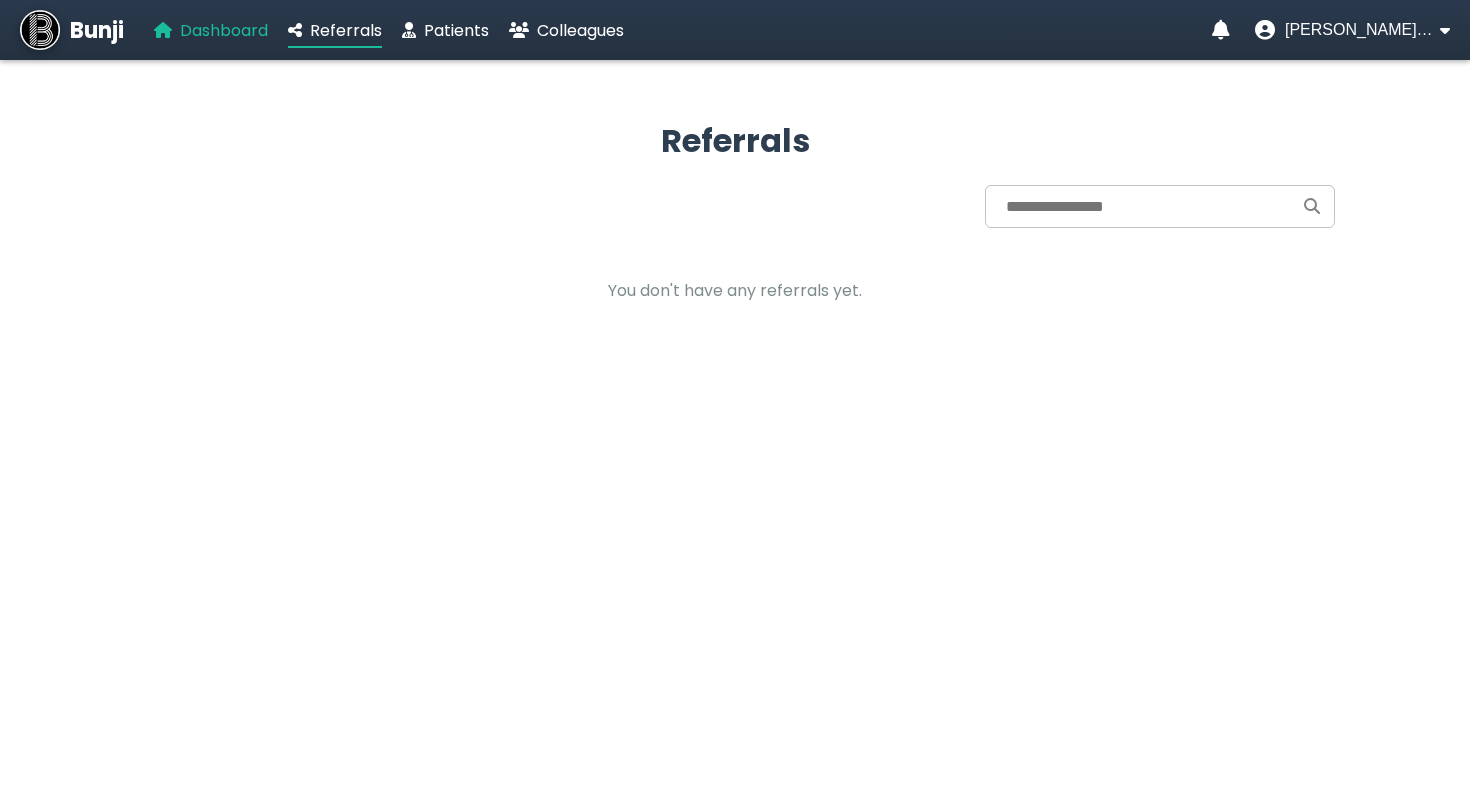 click on "Dashboard" at bounding box center [224, 30] 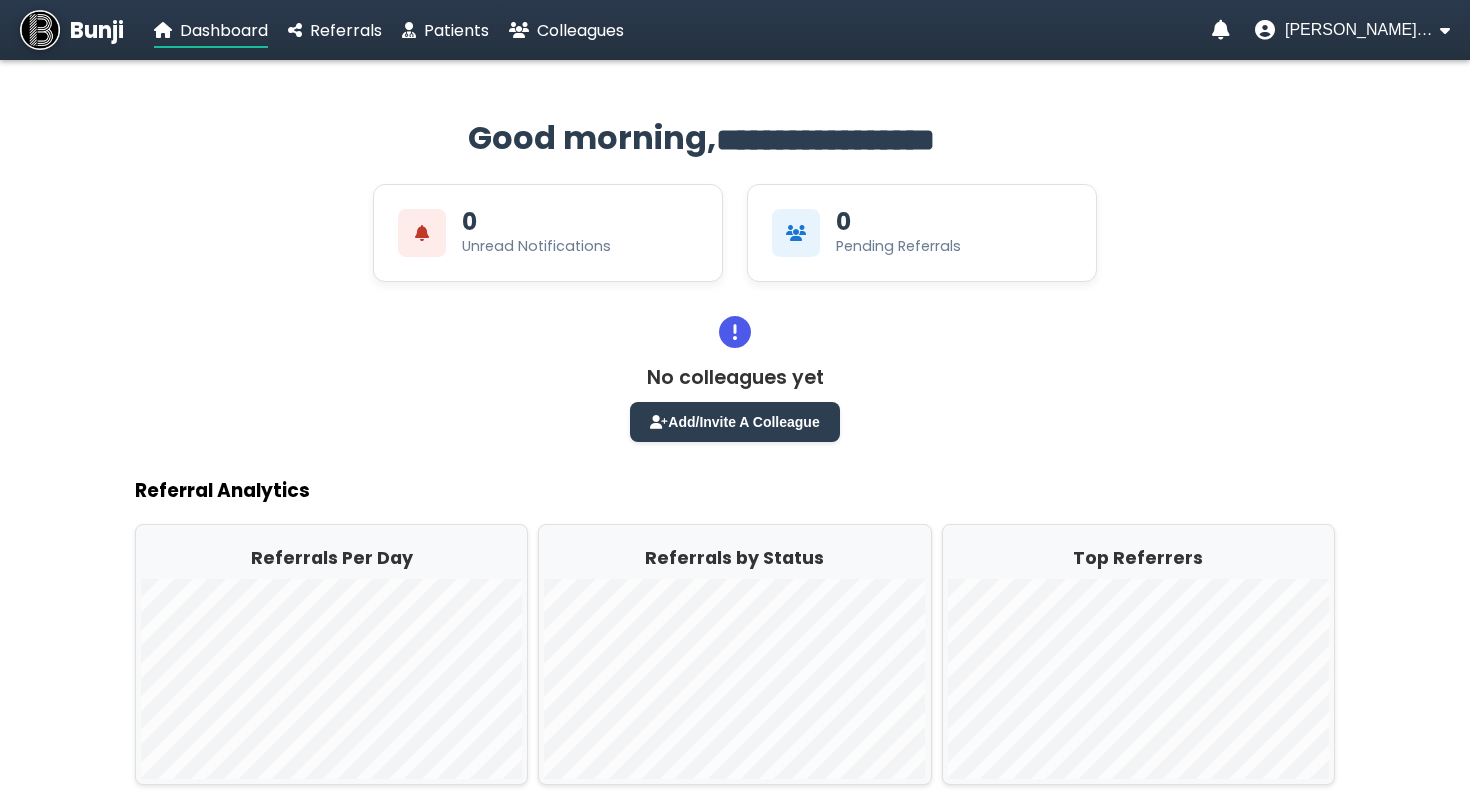 click on "**********" 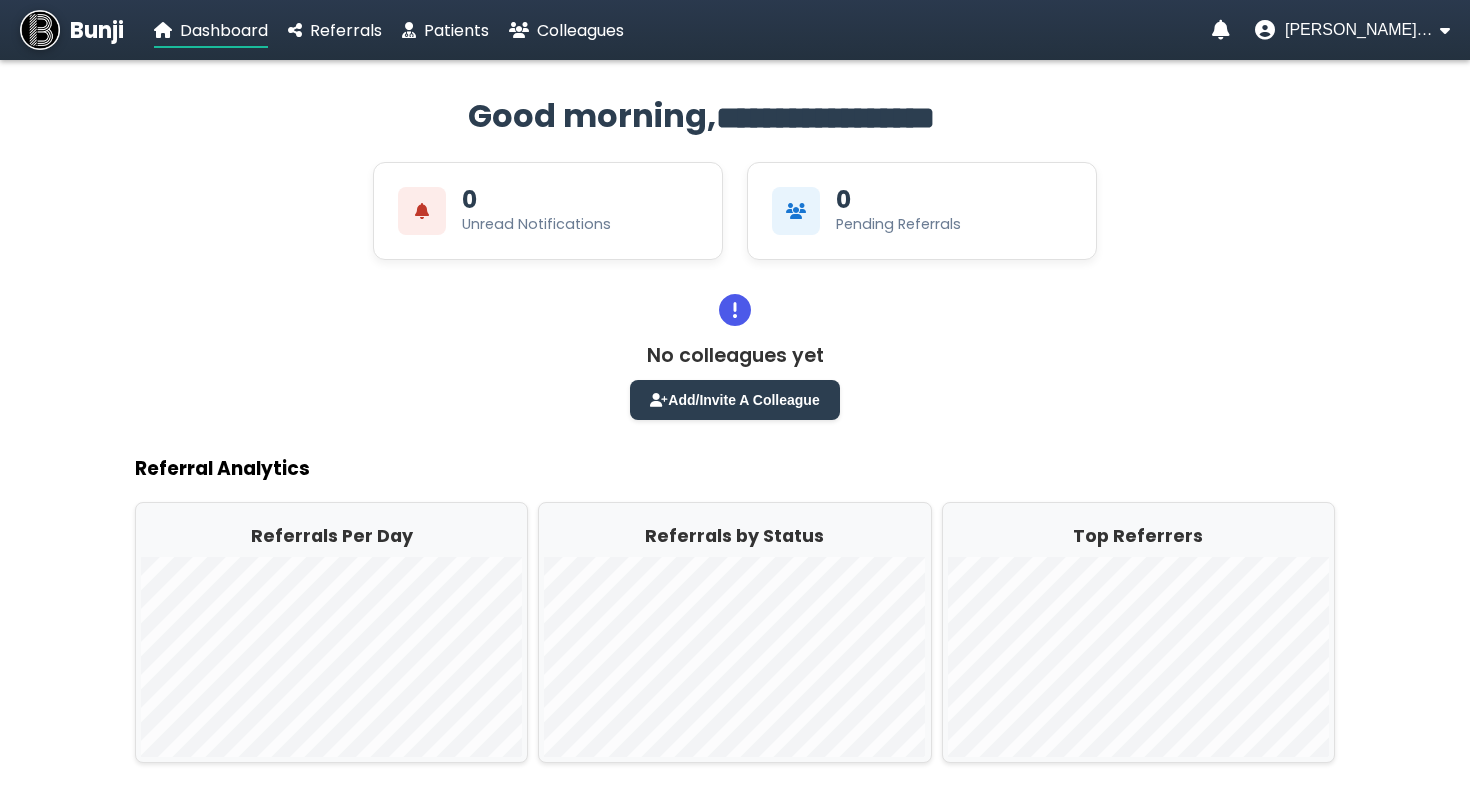 scroll, scrollTop: 0, scrollLeft: 0, axis: both 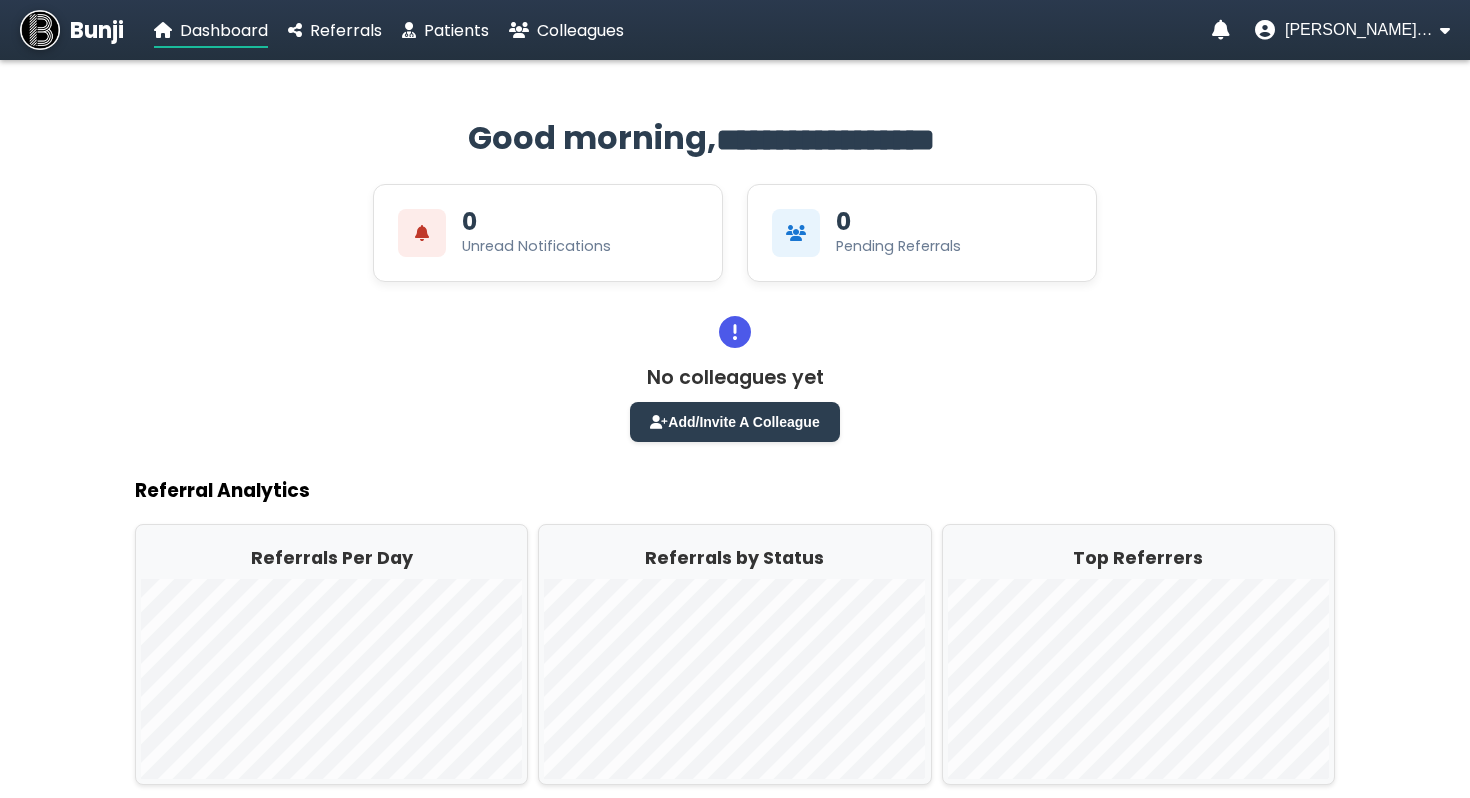 click on "Bunji Dashboard Referrals Patients Colleagues" at bounding box center (322, 30) 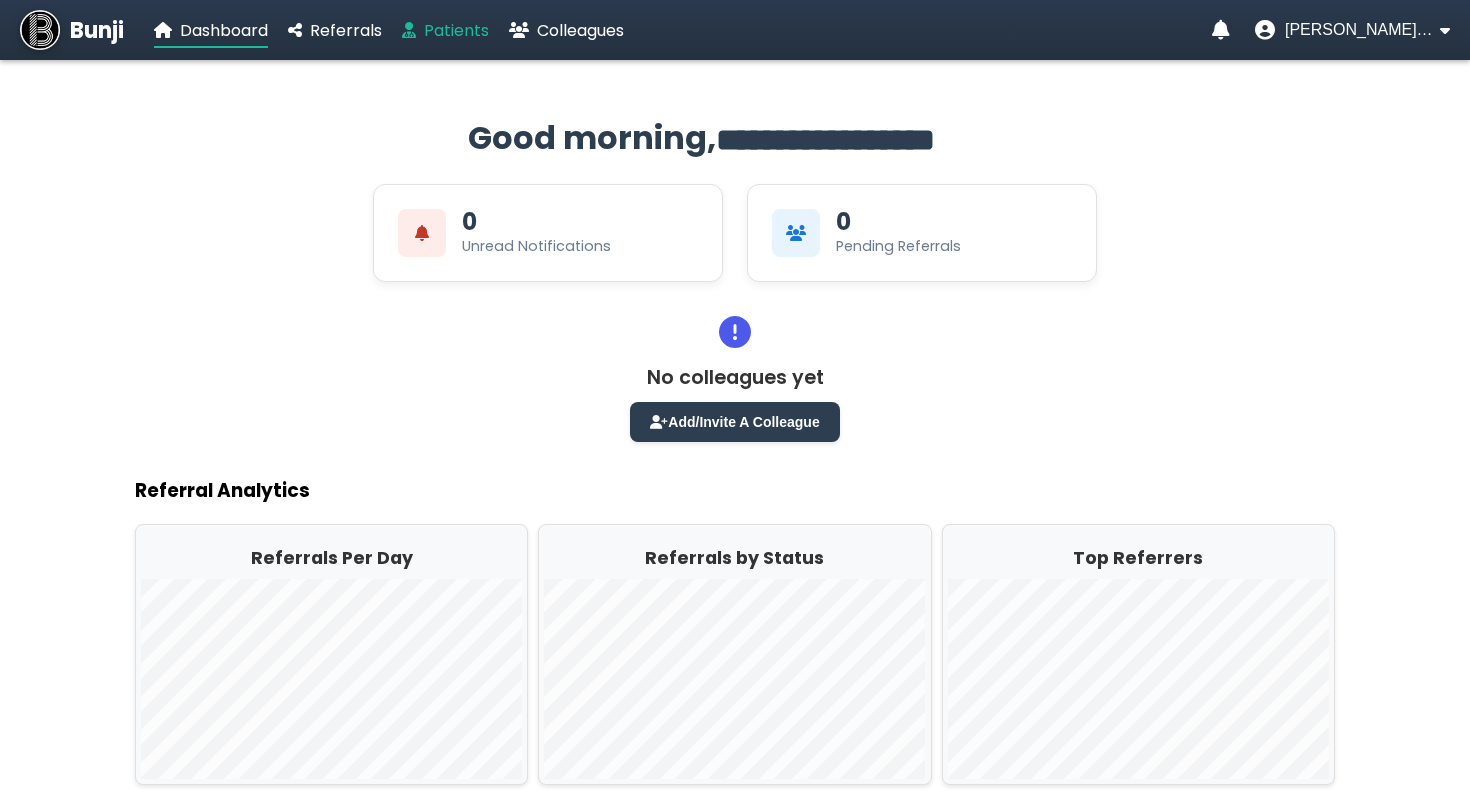 click on "Patients" at bounding box center [456, 30] 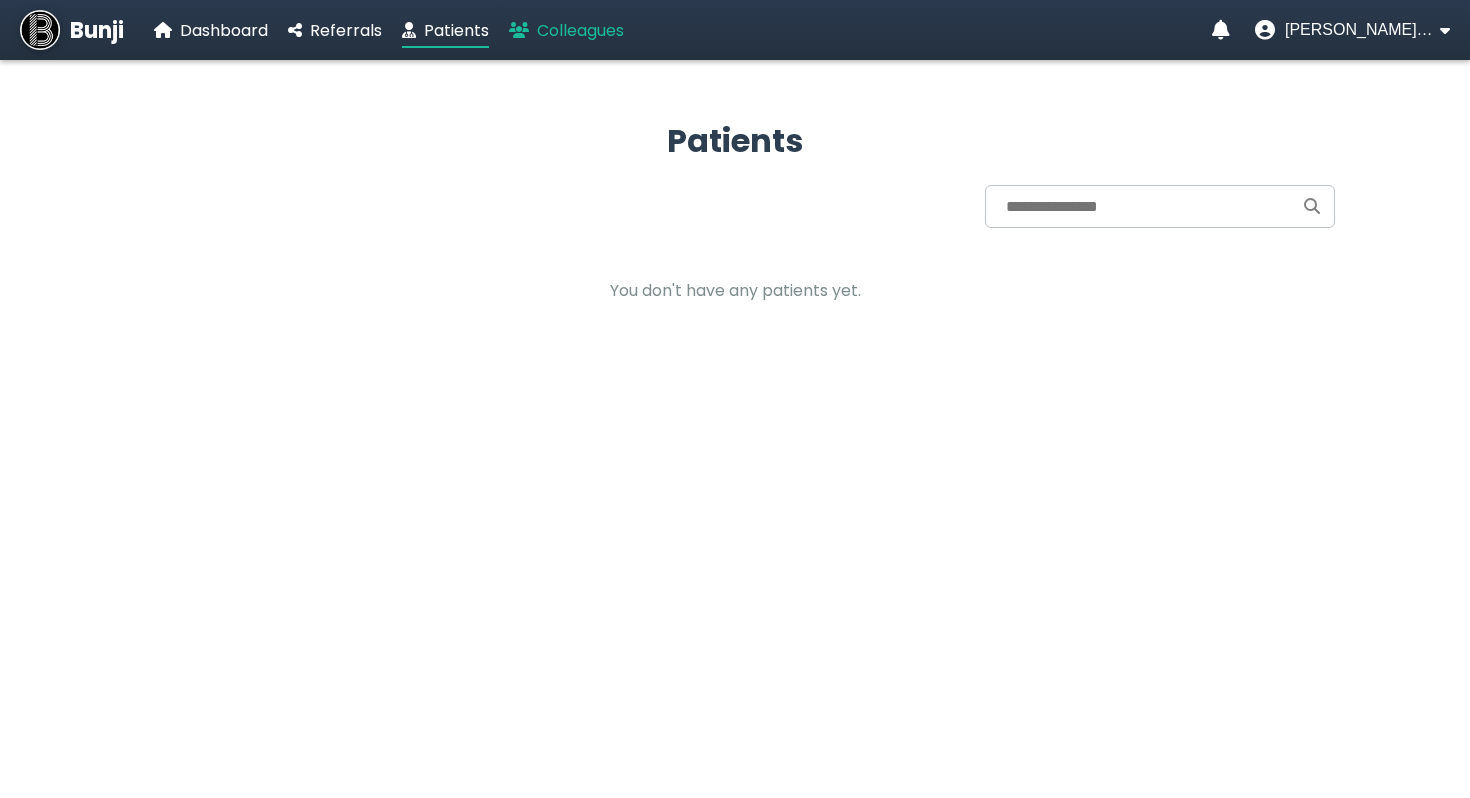 click on "Colleagues" at bounding box center (580, 30) 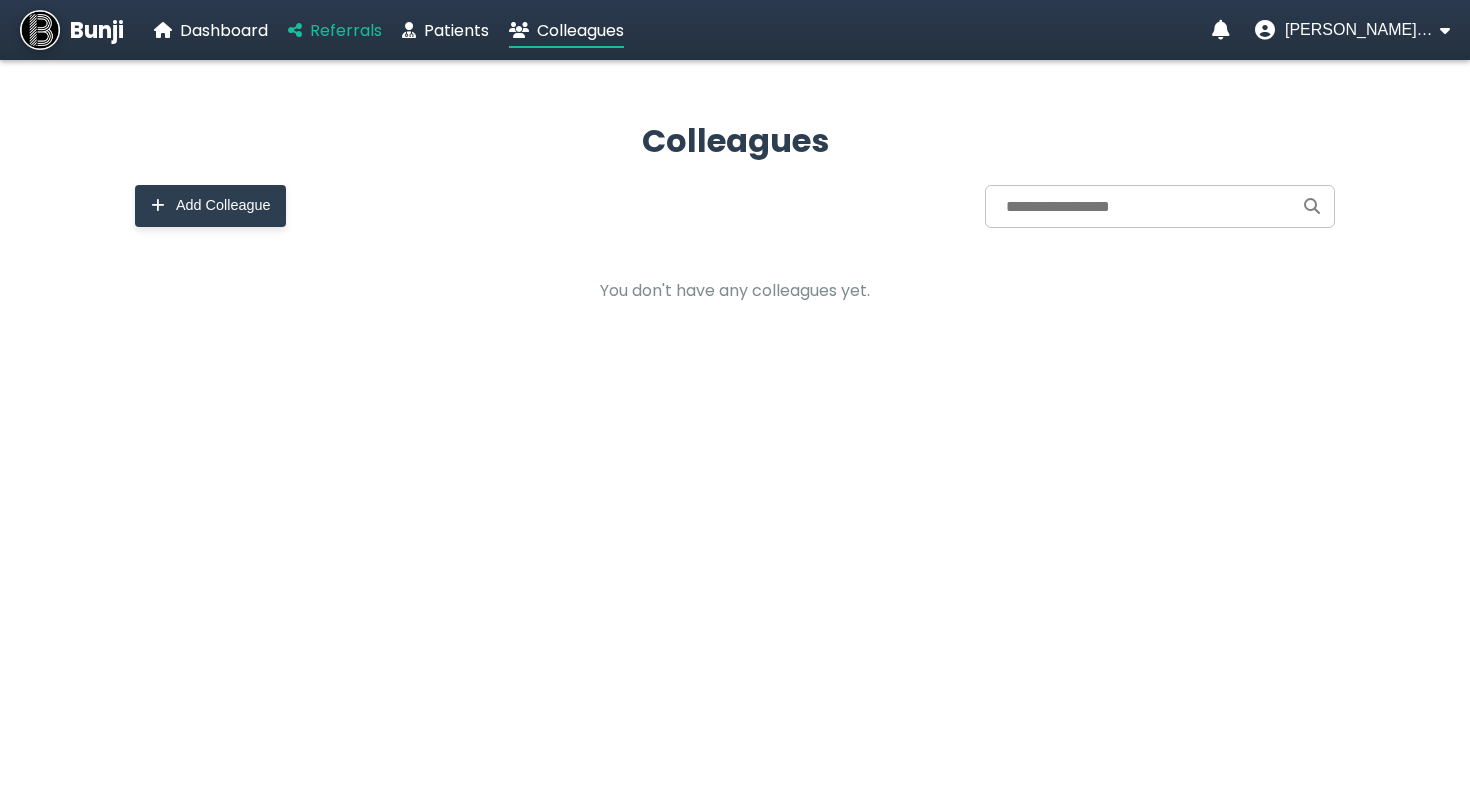 click on "Referrals" at bounding box center [346, 30] 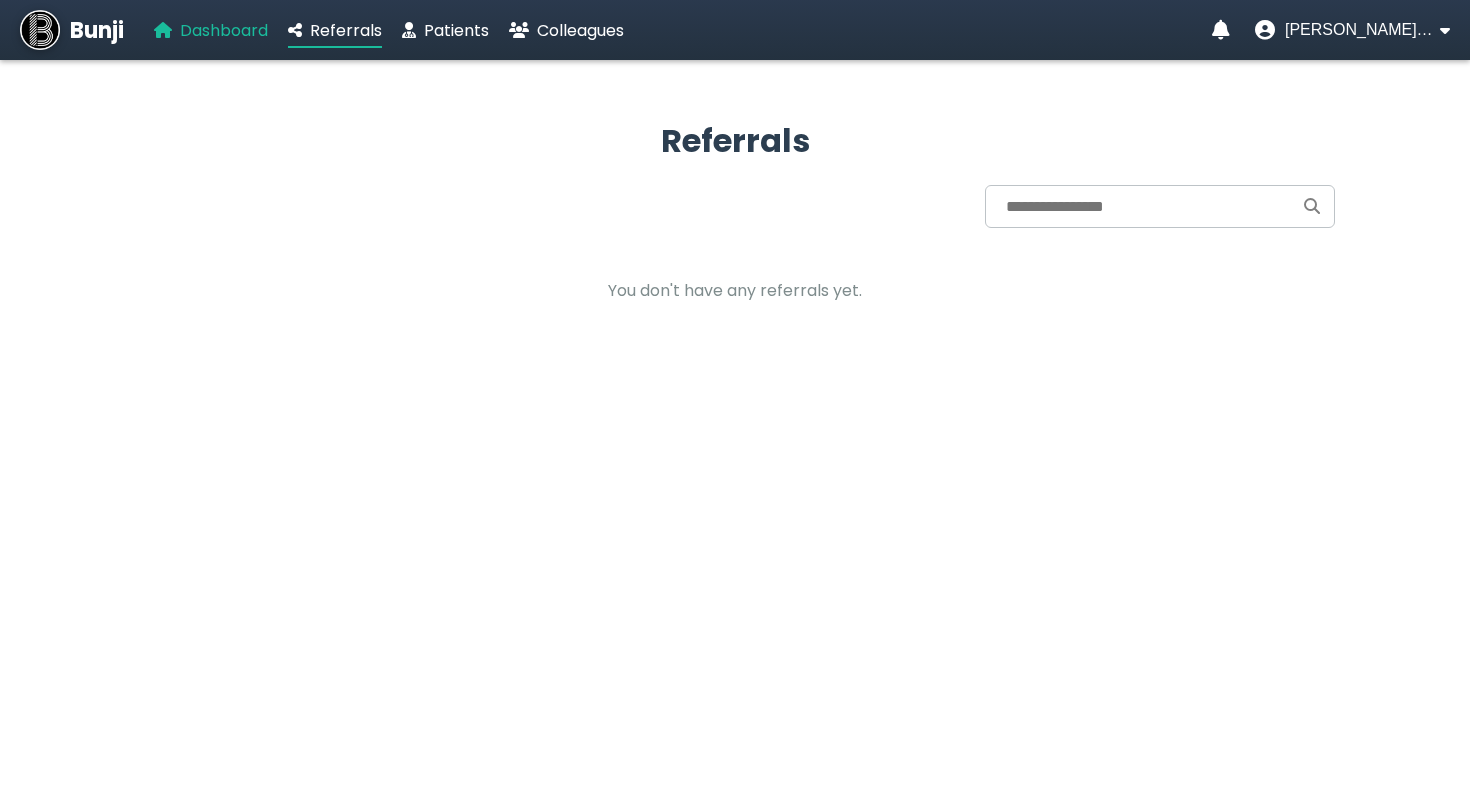 click on "Dashboard" at bounding box center (224, 30) 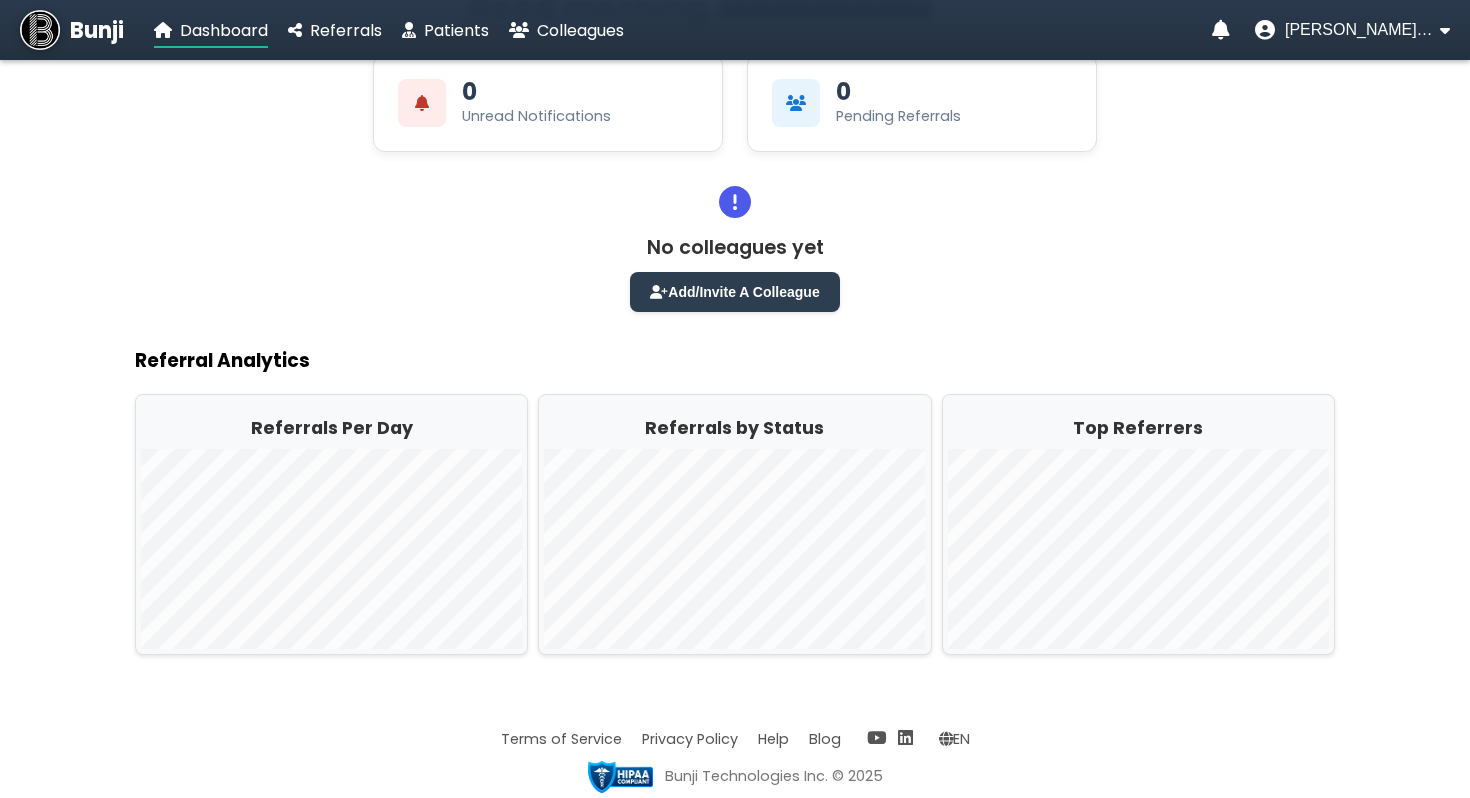 scroll, scrollTop: 0, scrollLeft: 0, axis: both 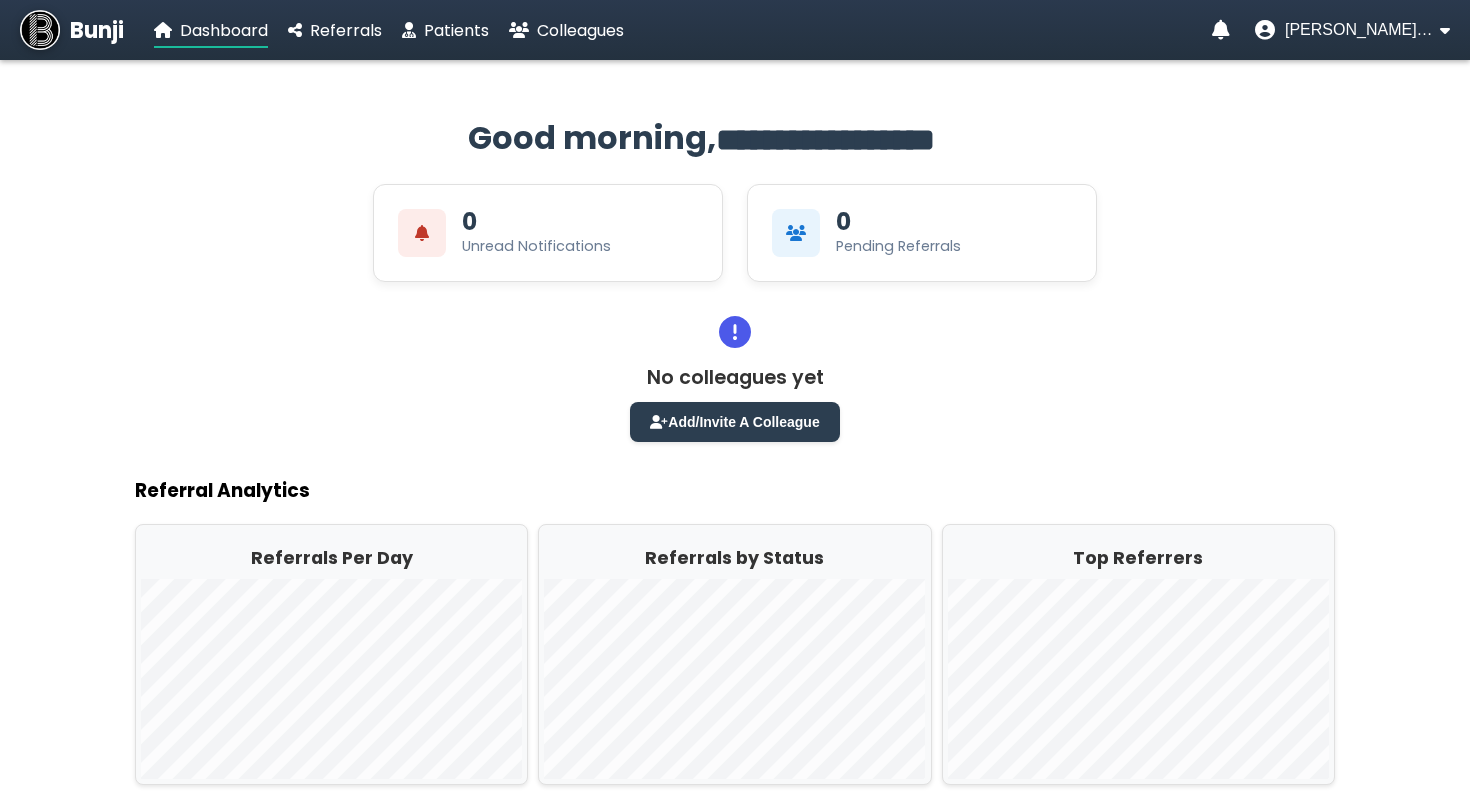 click on "0  Unread Notifications  0  Pending Referrals" 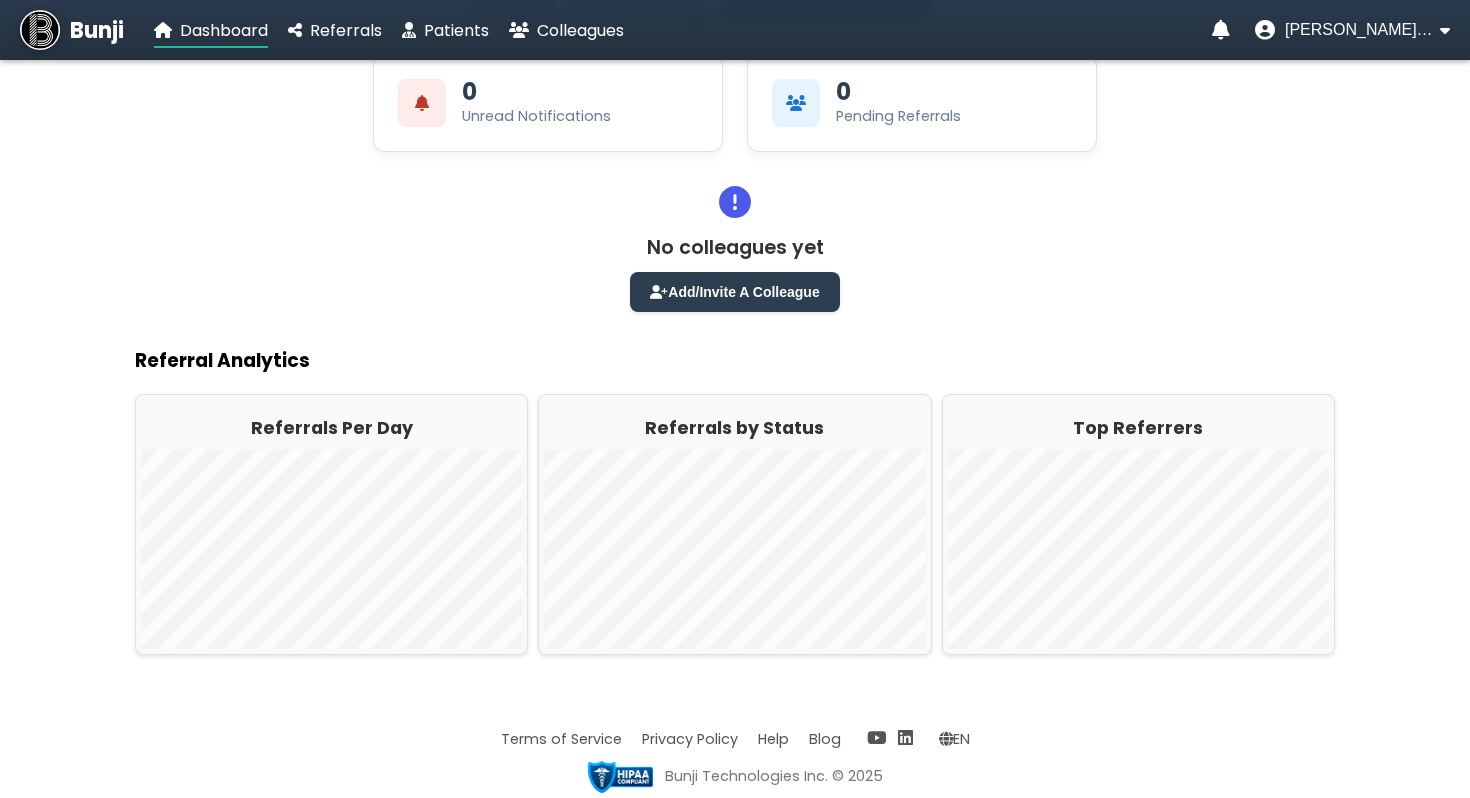 scroll, scrollTop: 0, scrollLeft: 0, axis: both 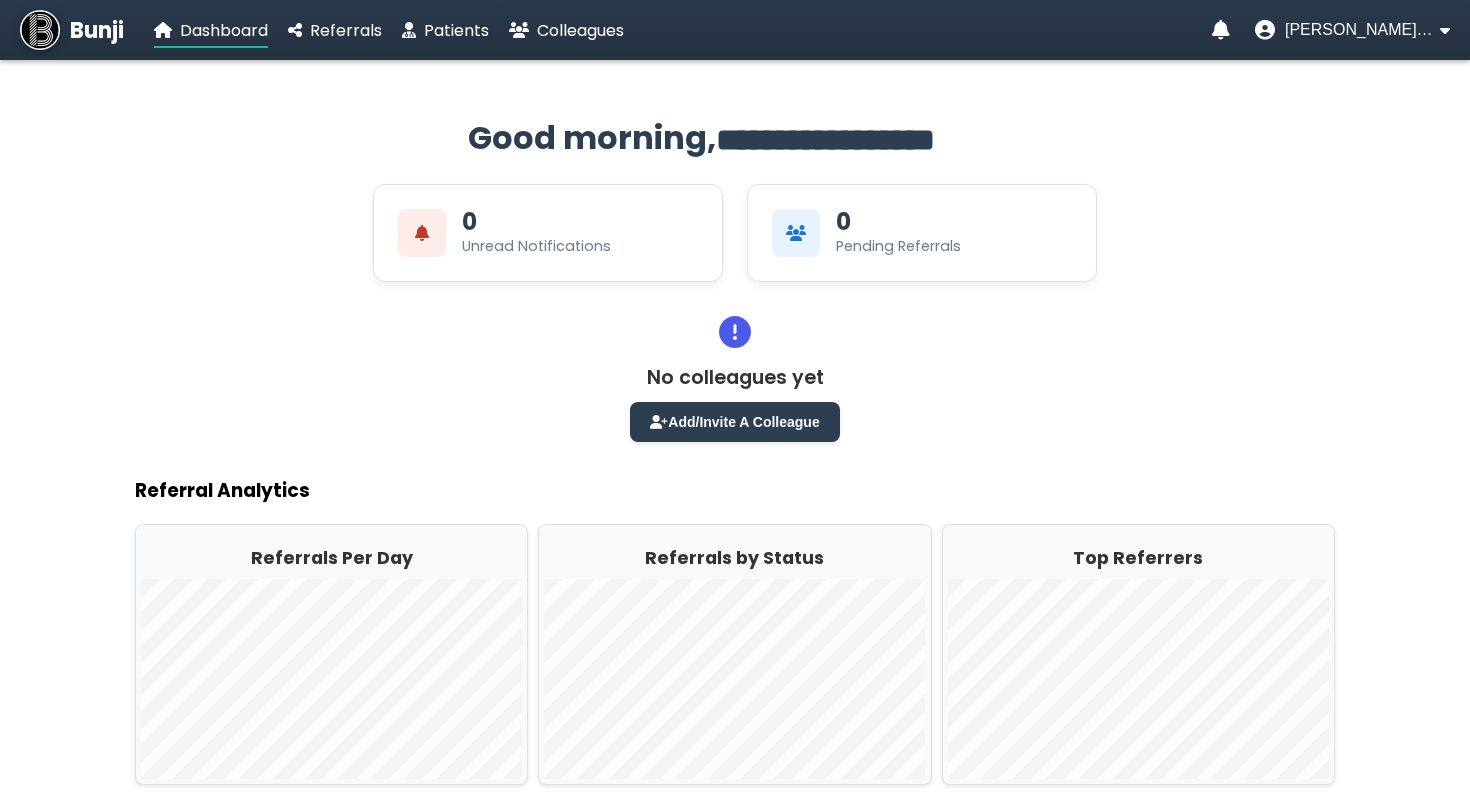 click on "Bunji" at bounding box center (97, 30) 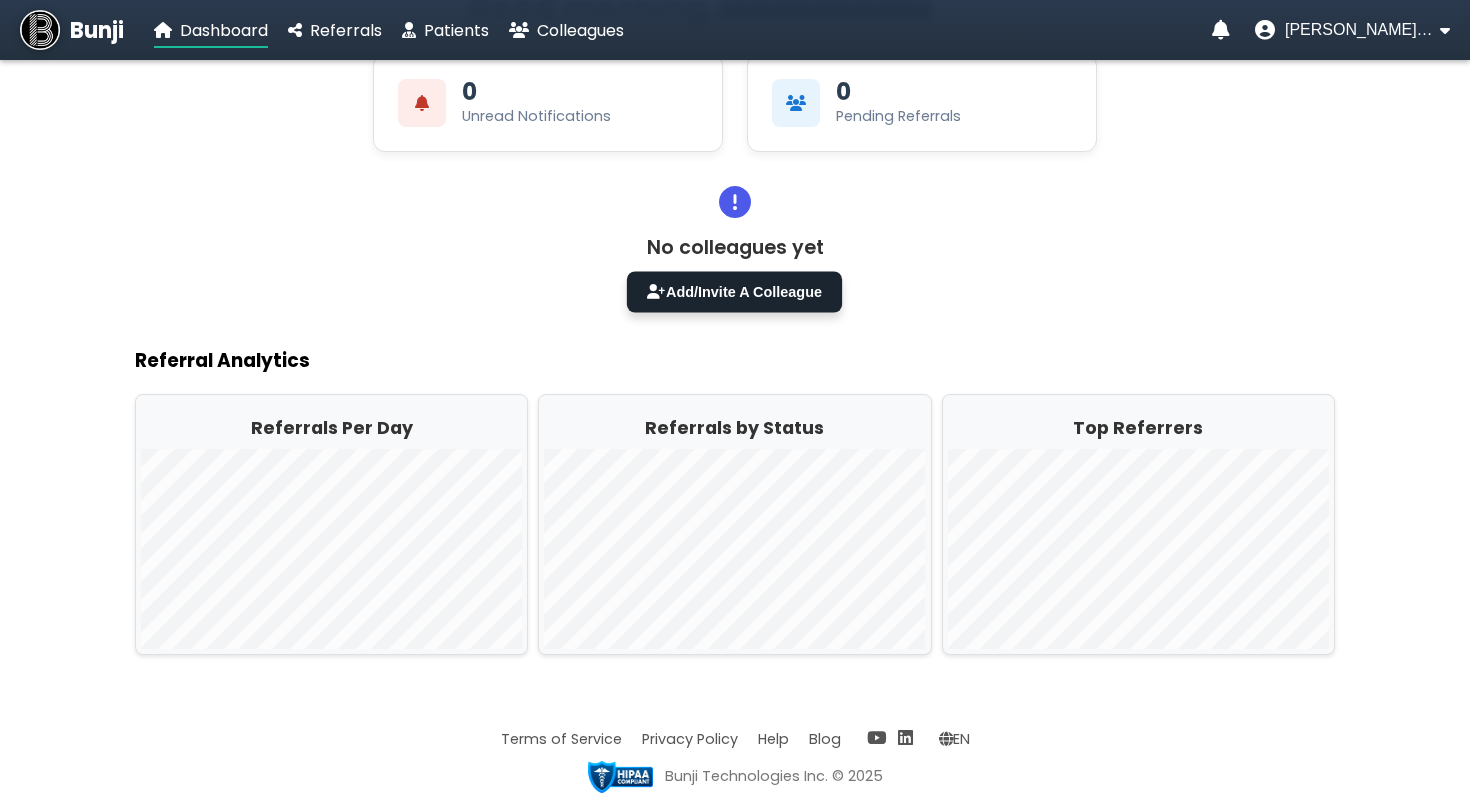 scroll, scrollTop: 0, scrollLeft: 0, axis: both 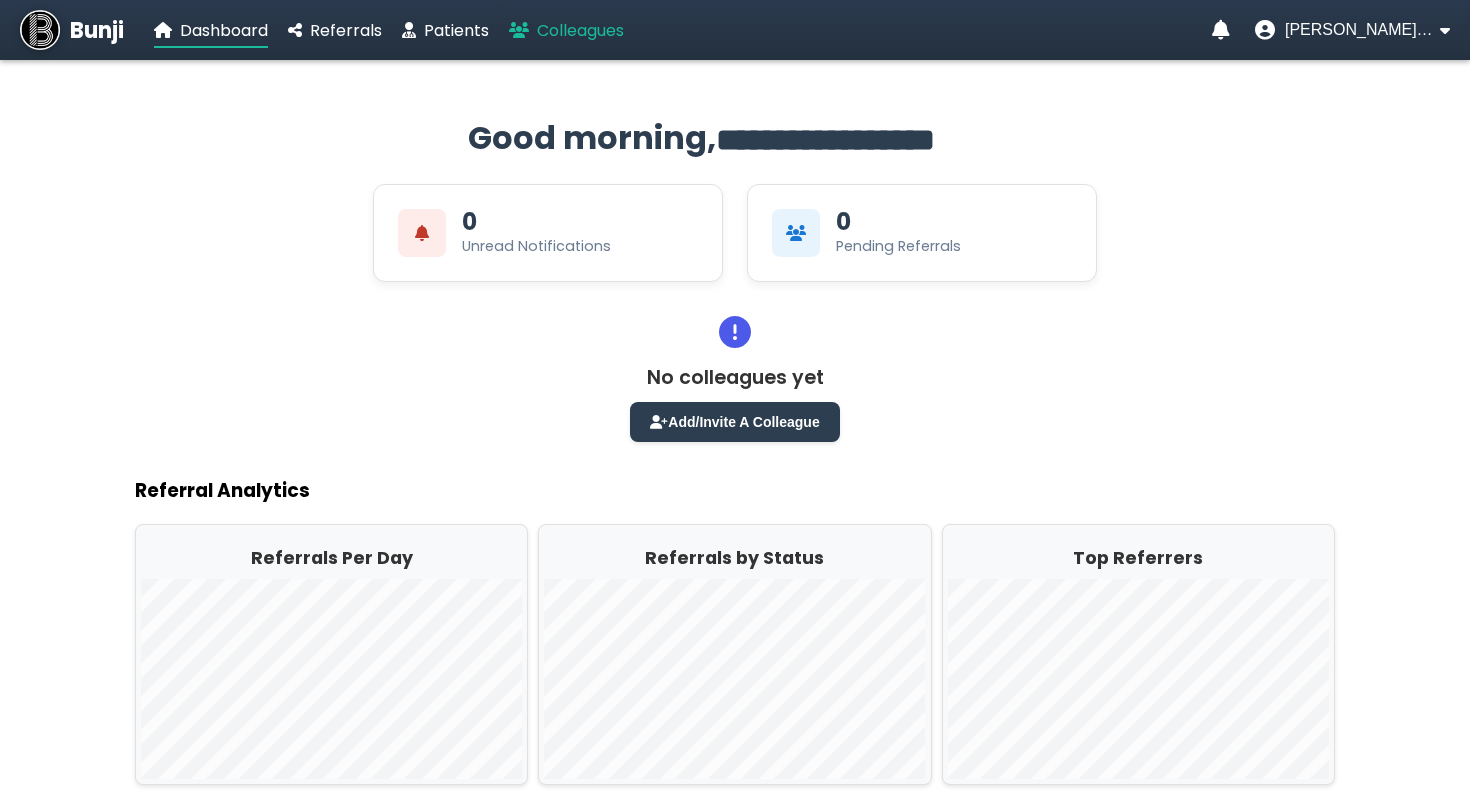 click on "Colleagues" at bounding box center [580, 30] 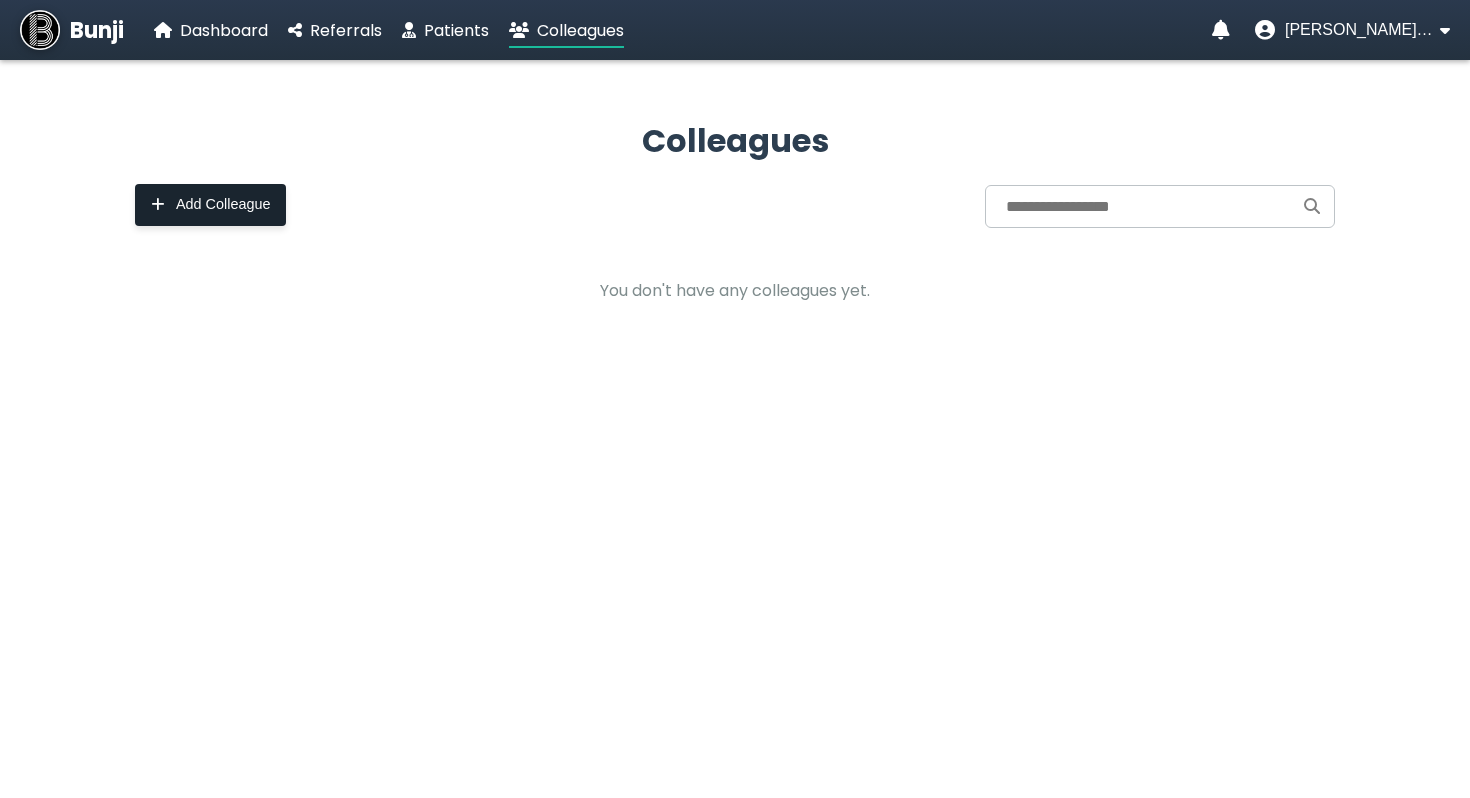 click on "Add Colleague" 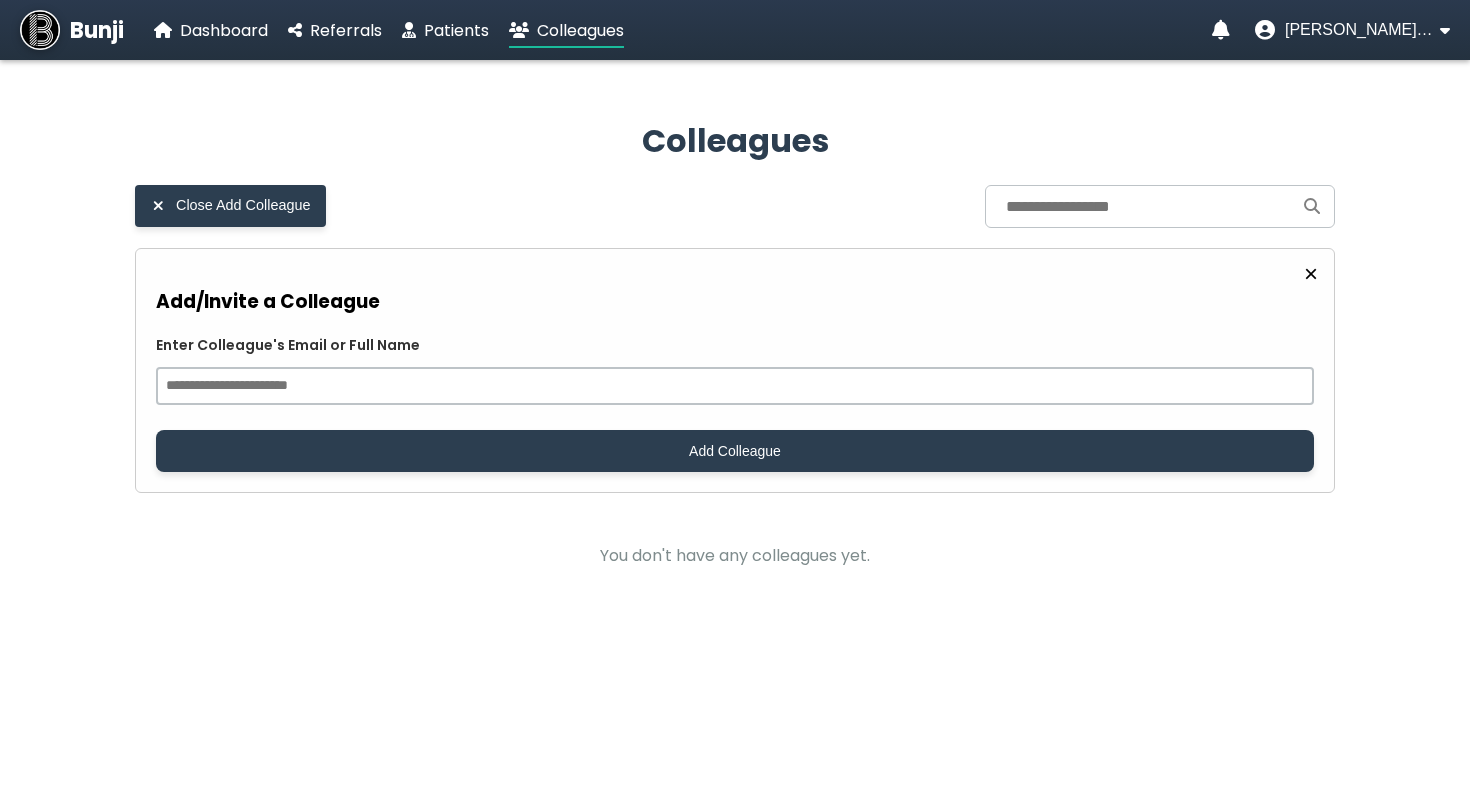 click on "Enter Colleague's Email or Full Name   Add Colleague" 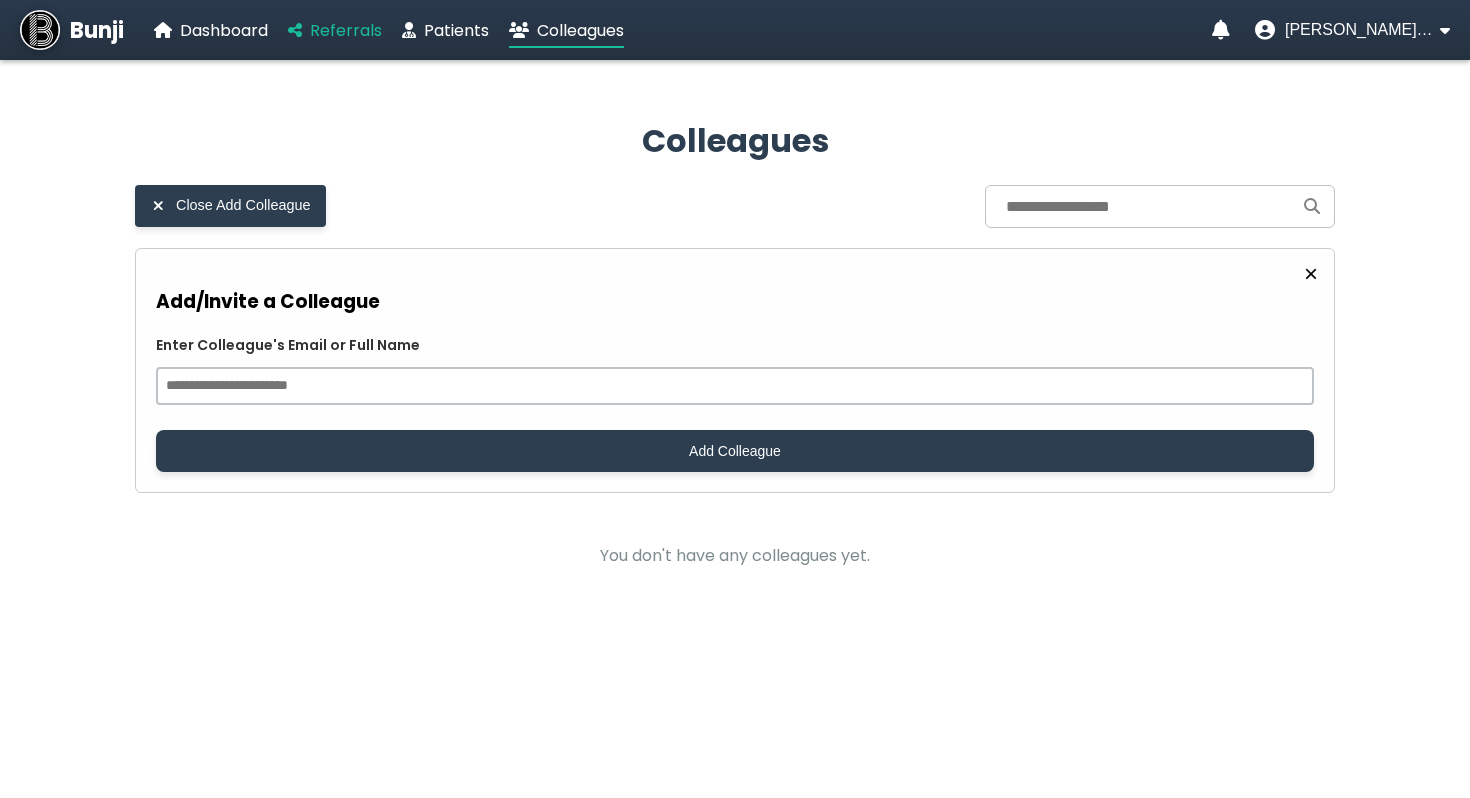 click on "Referrals" at bounding box center (335, 30) 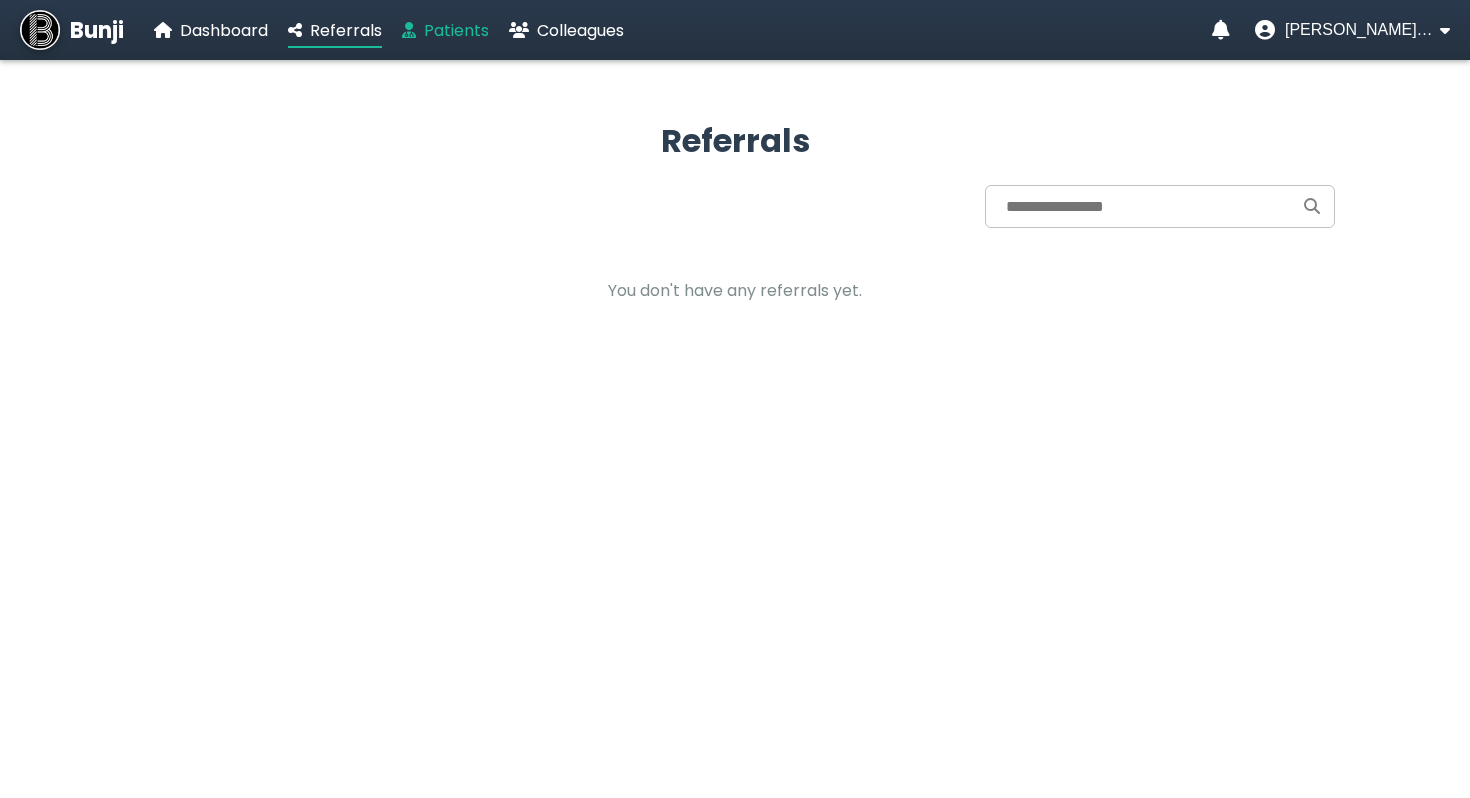 click on "Patients" at bounding box center [456, 30] 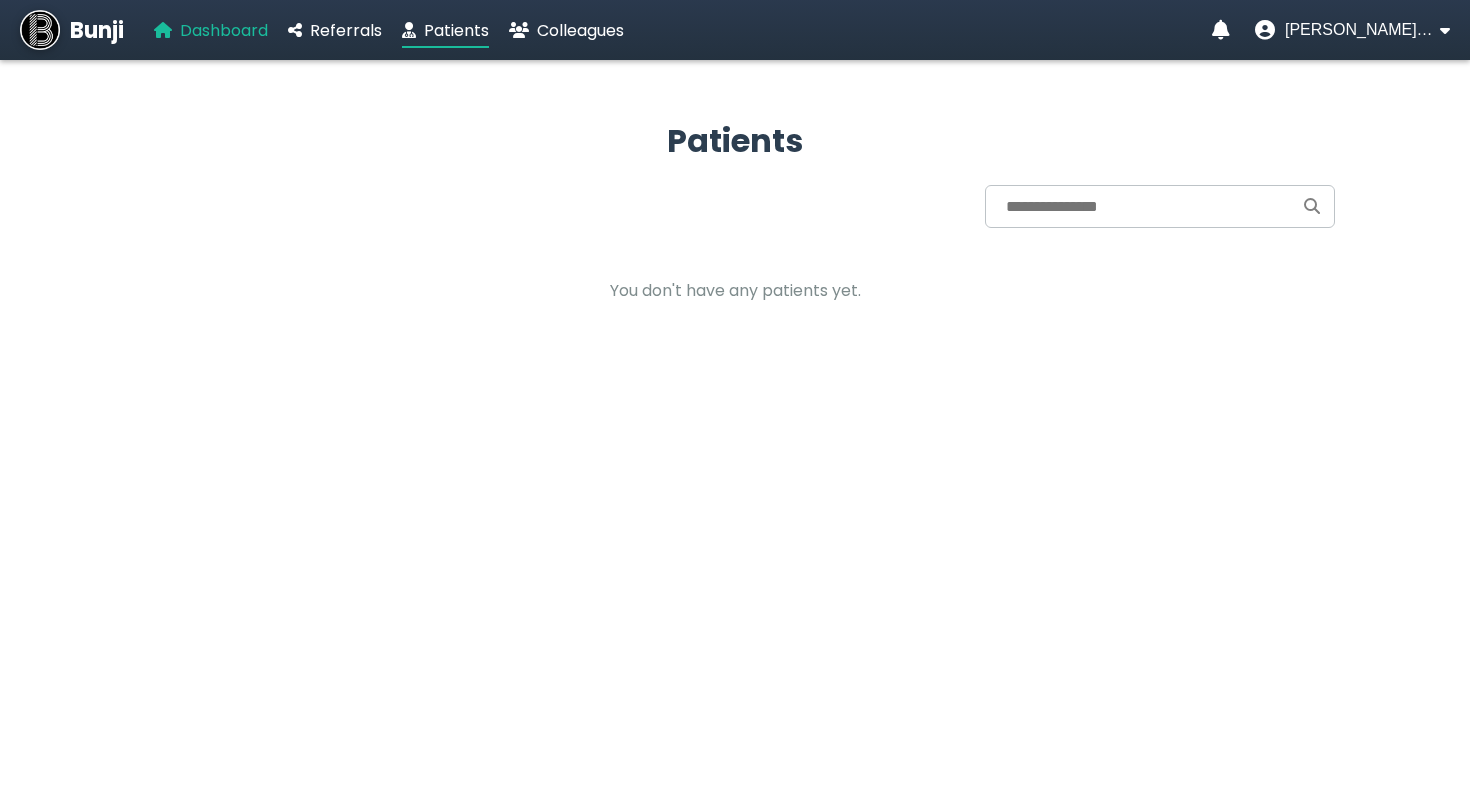 click on "Dashboard" at bounding box center (224, 30) 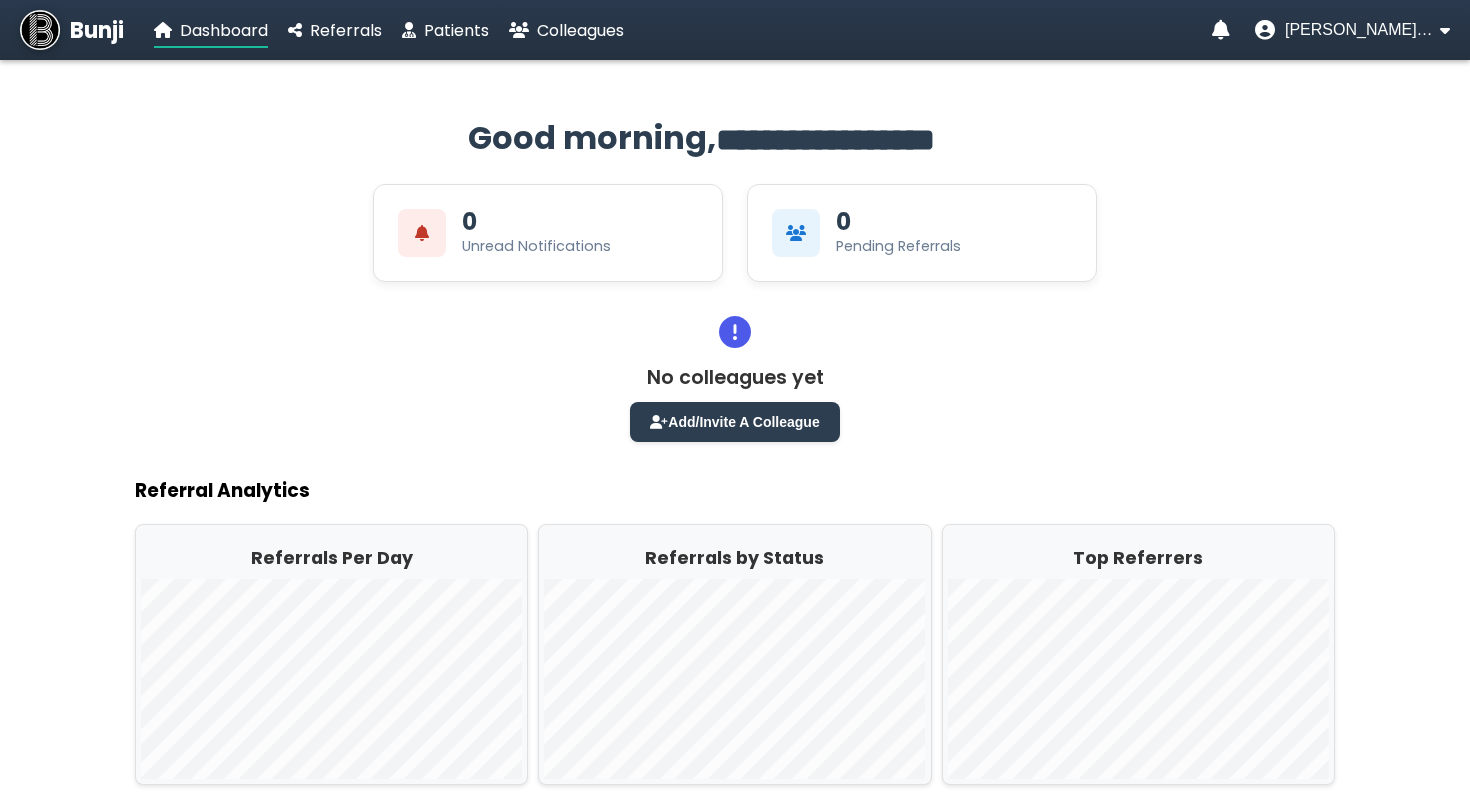 click on "Bunji" at bounding box center (97, 30) 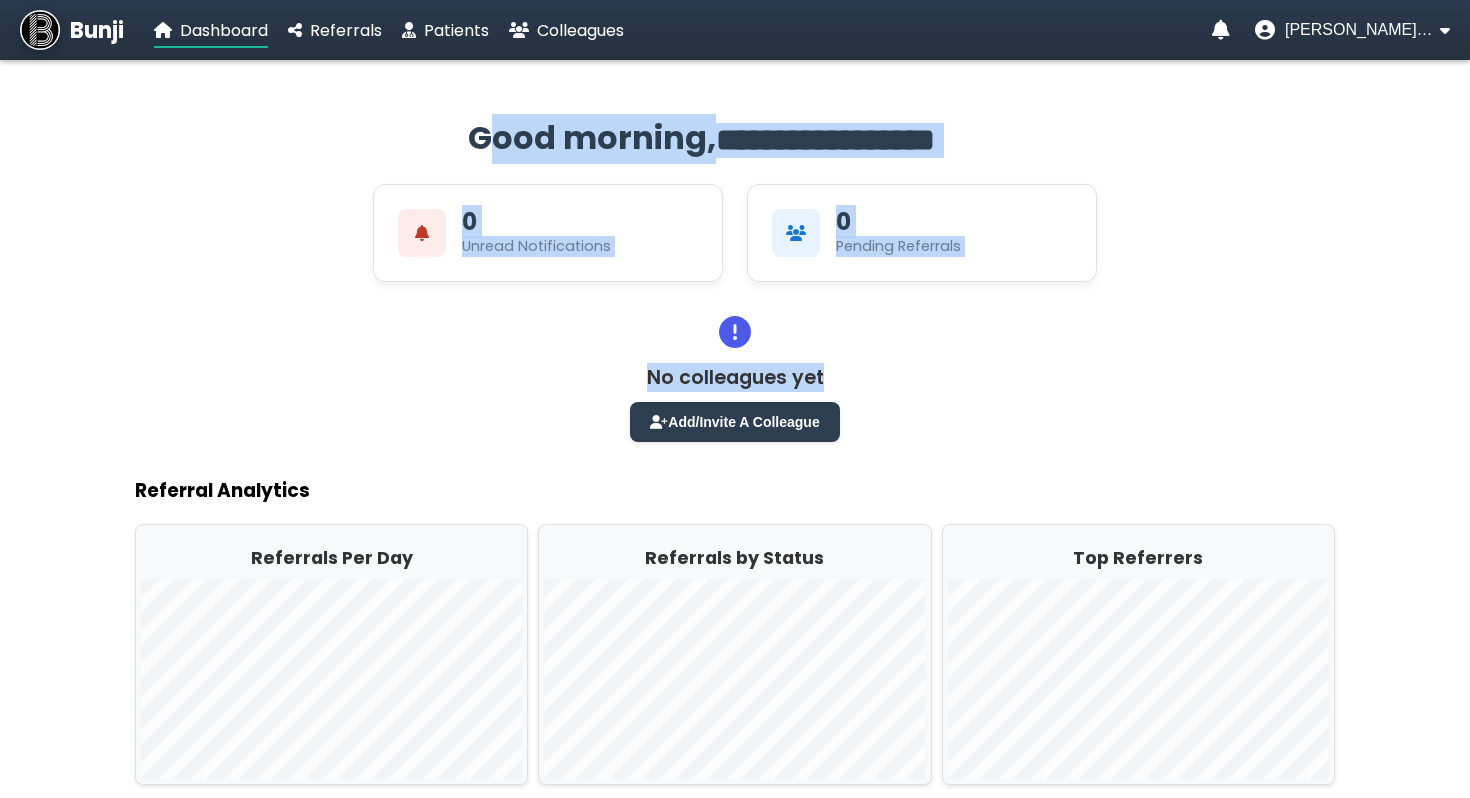 drag, startPoint x: 1123, startPoint y: 103, endPoint x: 369, endPoint y: 330, distance: 787.4294 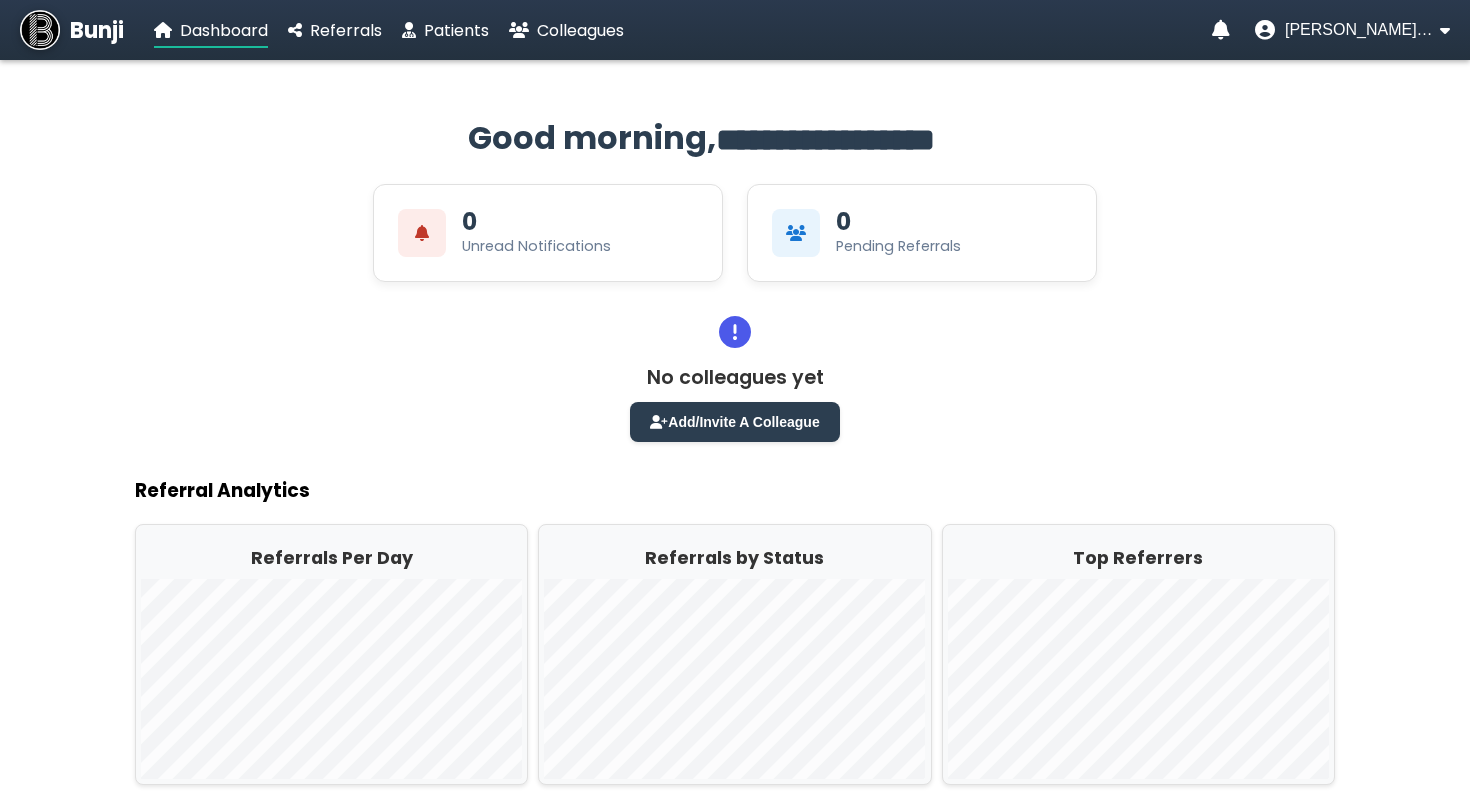 drag, startPoint x: 342, startPoint y: 305, endPoint x: 440, endPoint y: 286, distance: 99.824844 